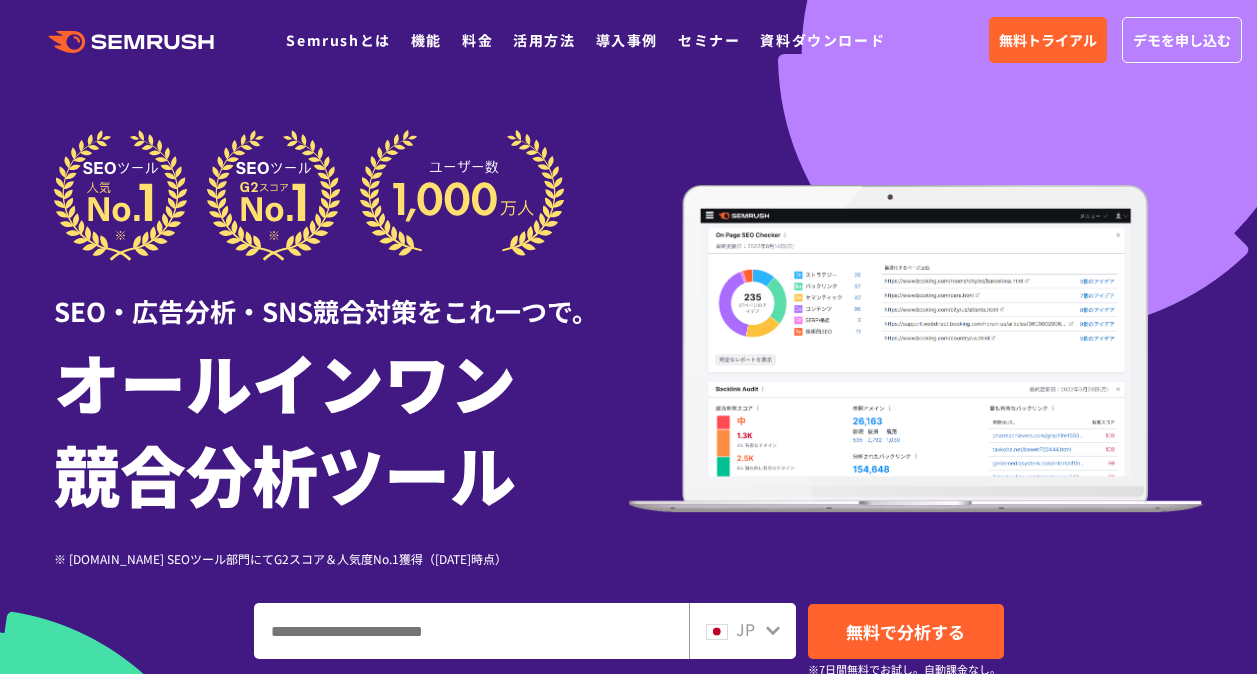 scroll, scrollTop: 0, scrollLeft: 0, axis: both 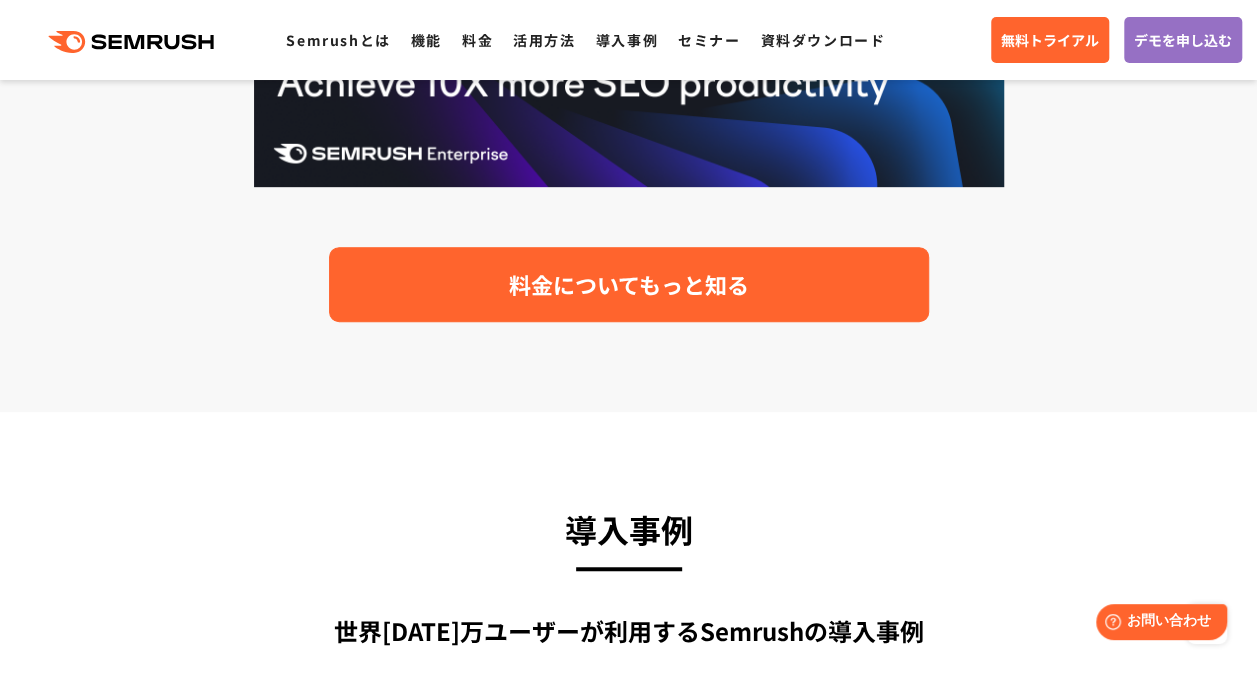 click on "料金についてもっと知る" at bounding box center (629, 284) 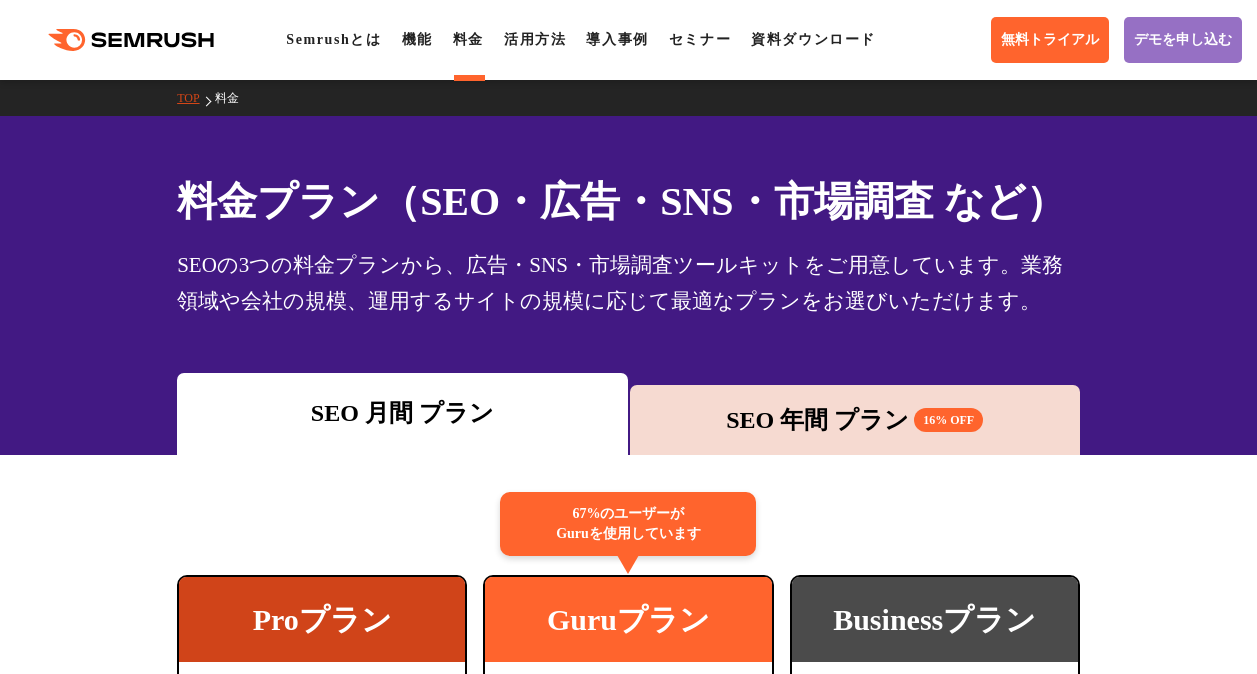 scroll, scrollTop: 0, scrollLeft: 0, axis: both 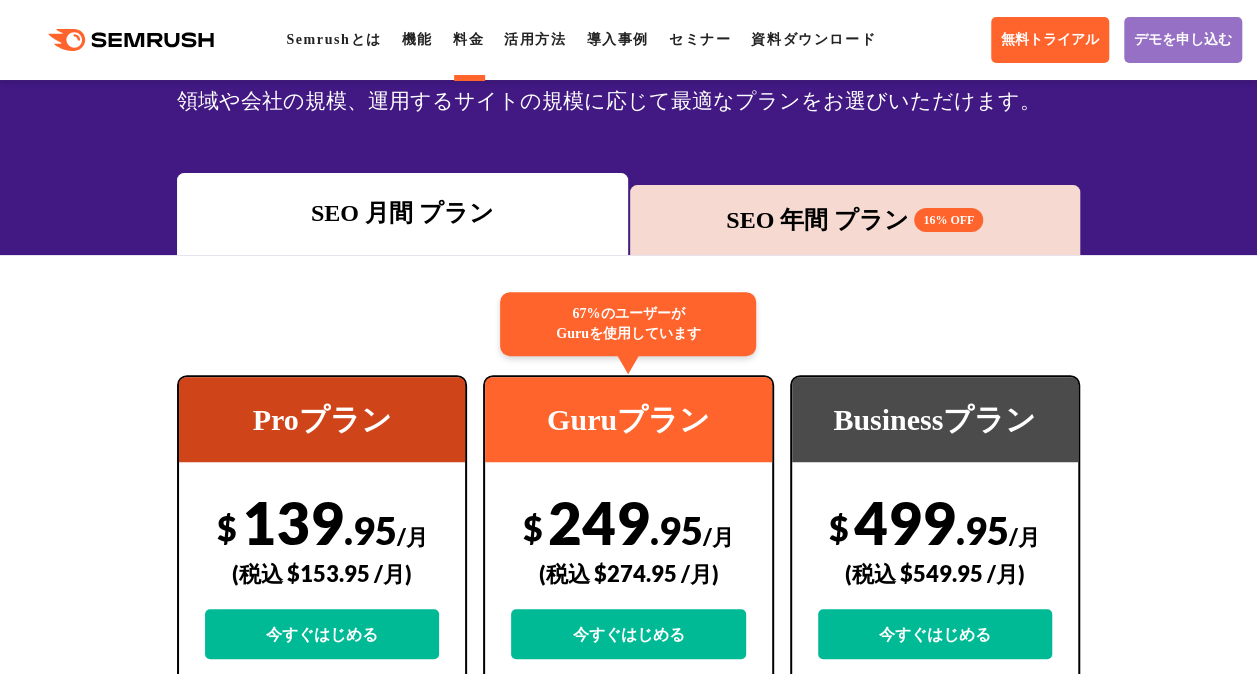click on "SEO 年間 プラン 16% OFF" at bounding box center [855, 220] 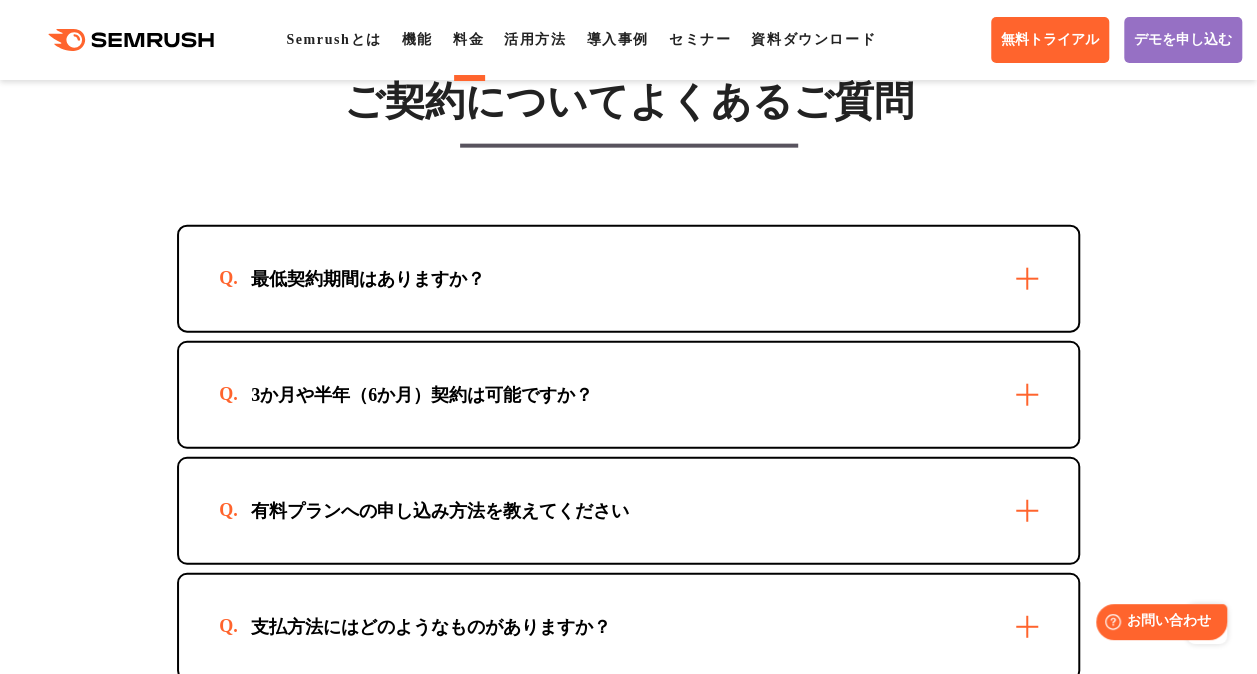 scroll, scrollTop: 6100, scrollLeft: 0, axis: vertical 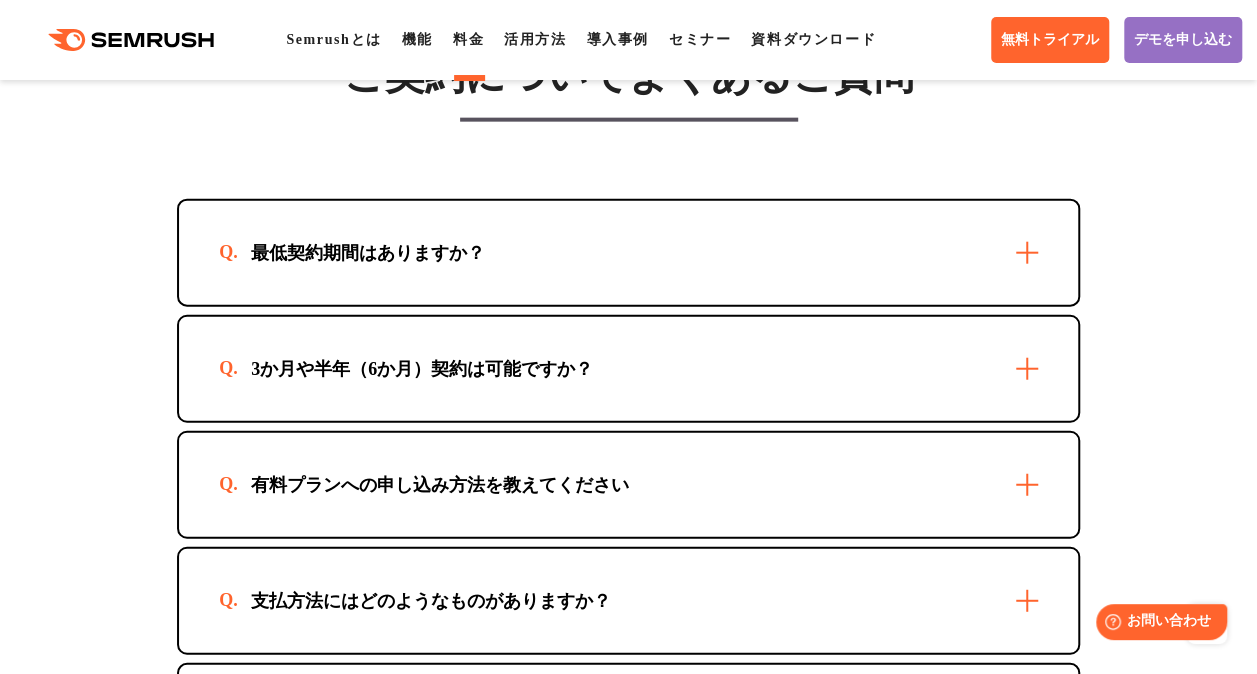 click on "最低契約期間はありますか？" at bounding box center (628, 253) 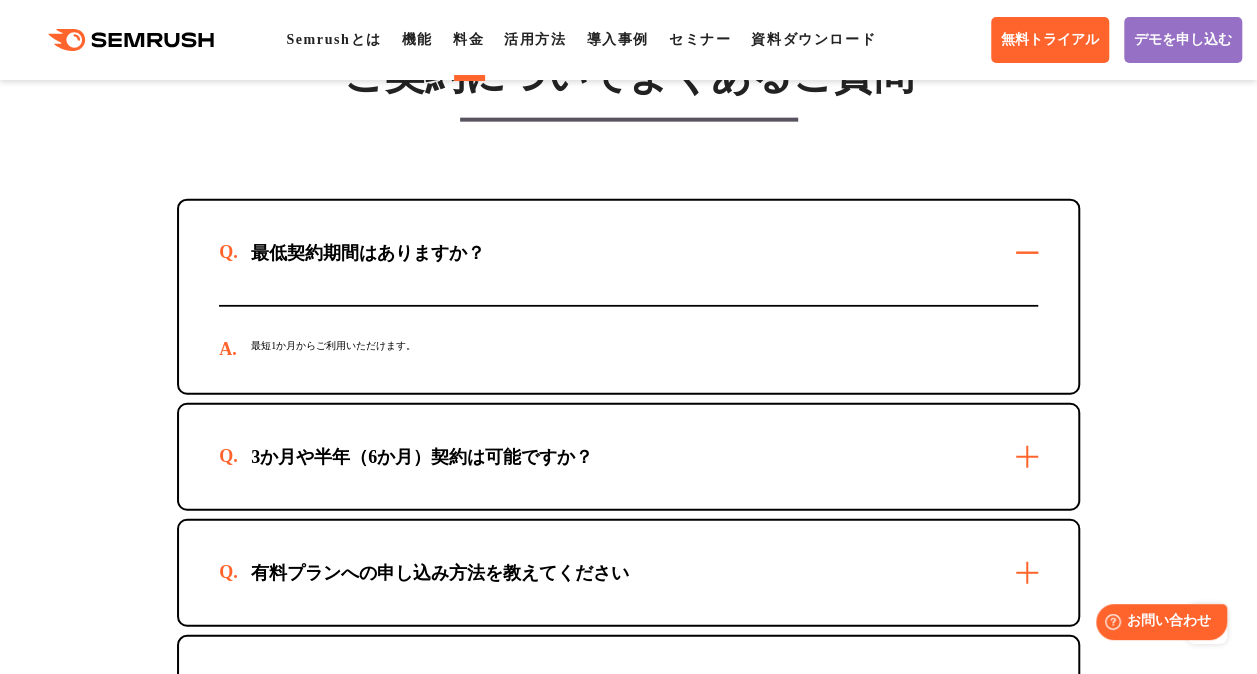 scroll, scrollTop: 6300, scrollLeft: 0, axis: vertical 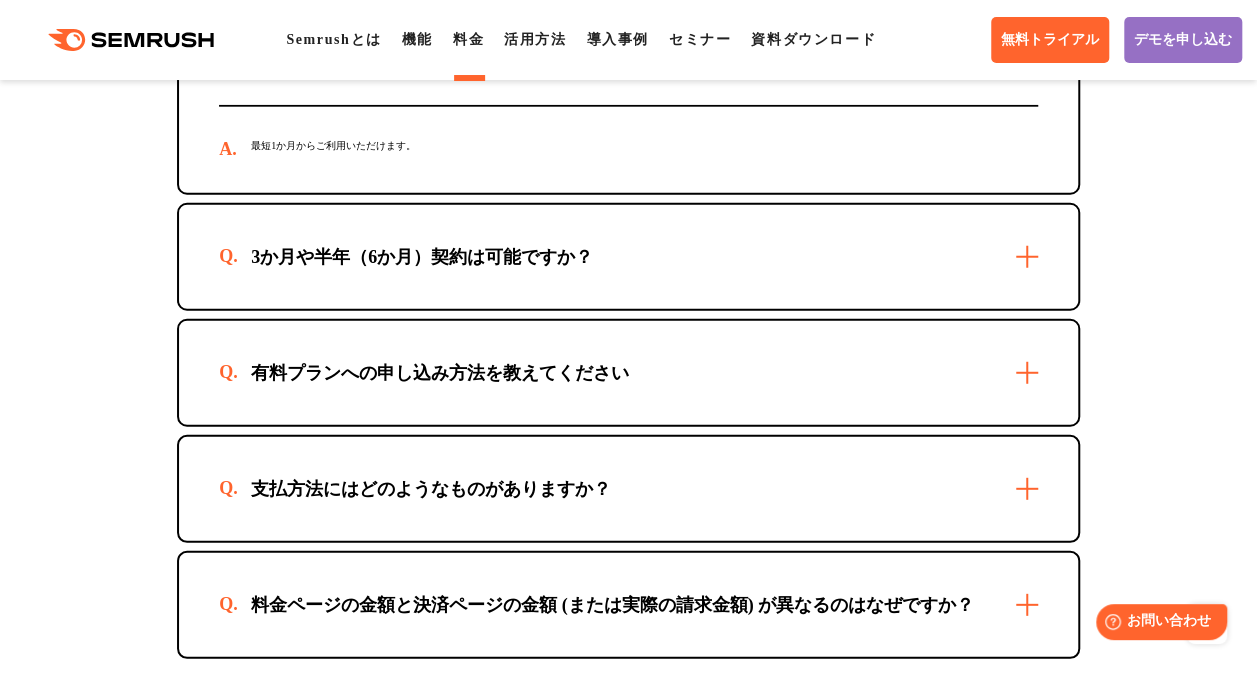 click on "3か月や半年（6か月）契約は可能ですか？" at bounding box center [628, 257] 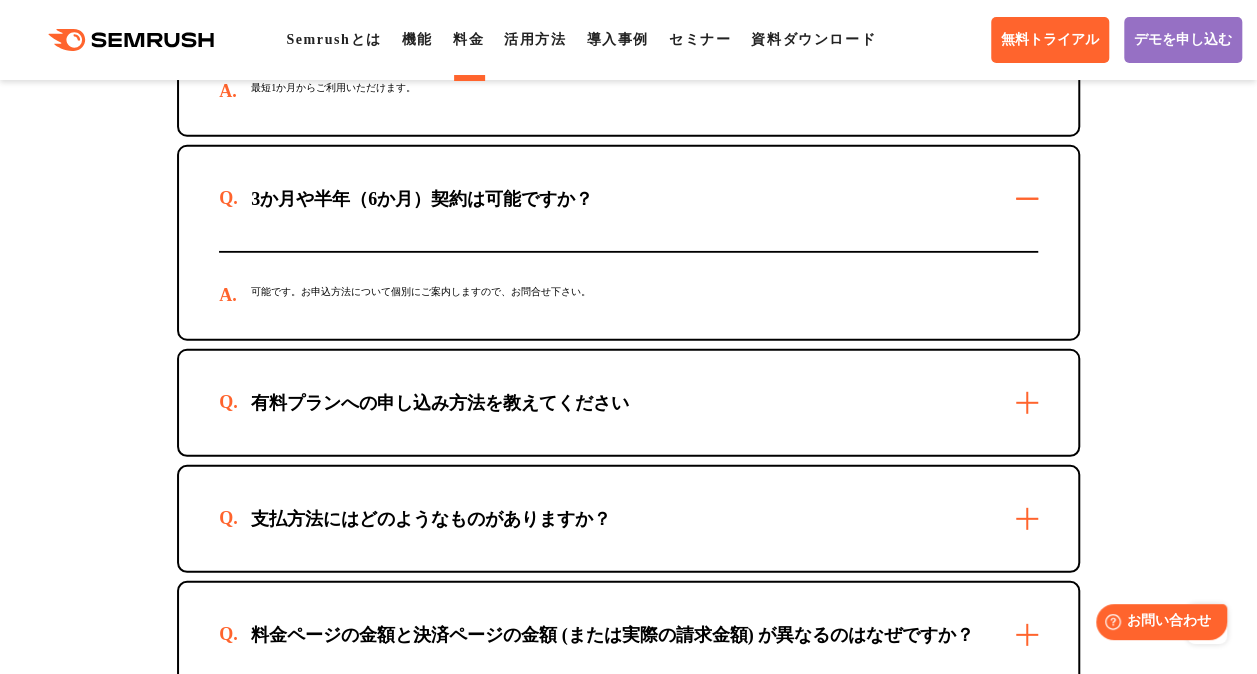 scroll, scrollTop: 6500, scrollLeft: 0, axis: vertical 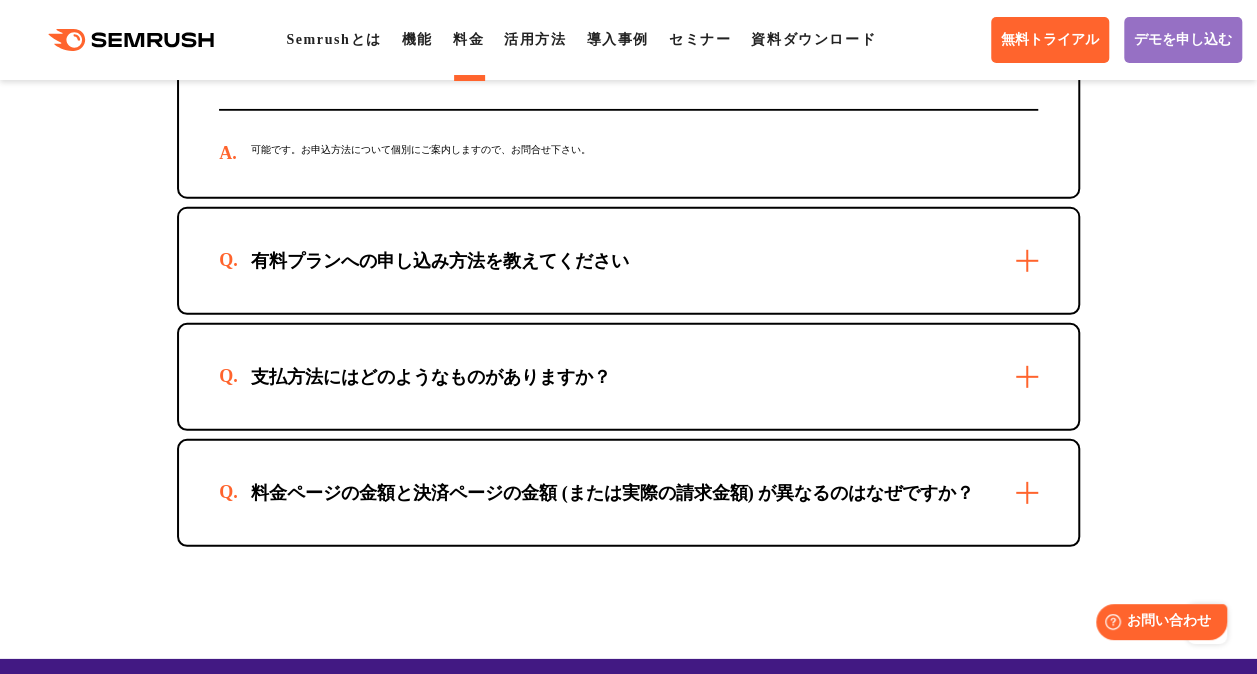 click on "有料プランへの申し込み方法を教えてください" at bounding box center [628, 261] 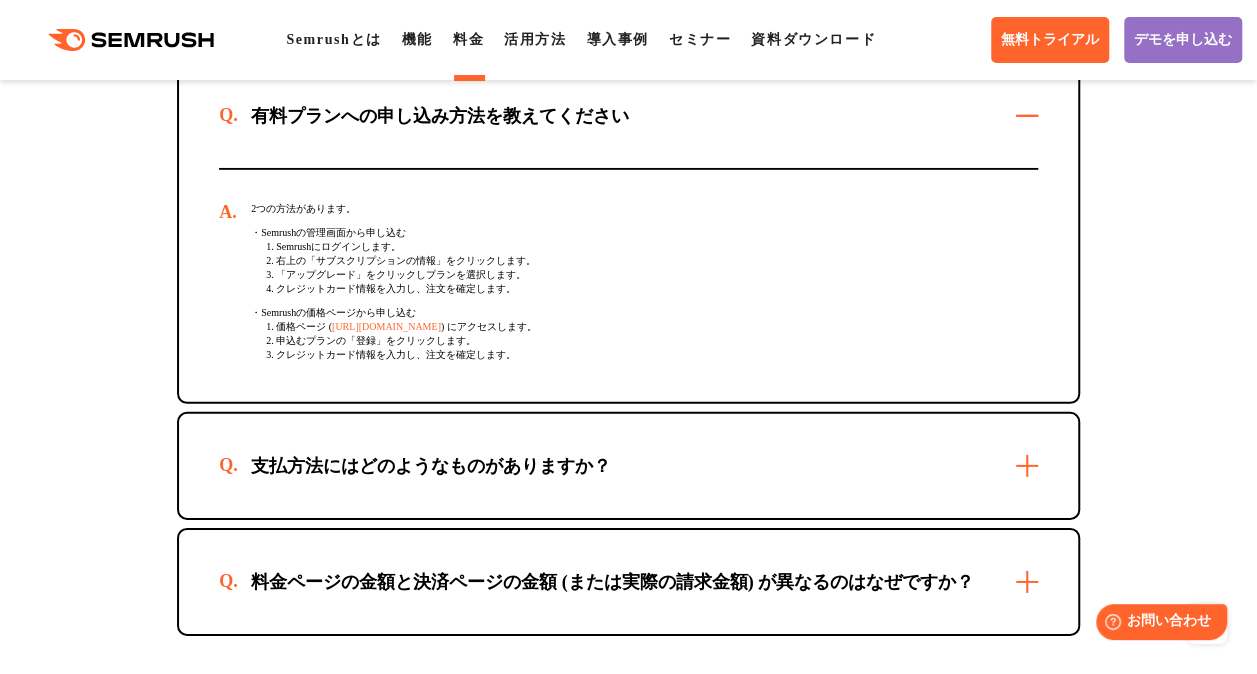 scroll, scrollTop: 6800, scrollLeft: 0, axis: vertical 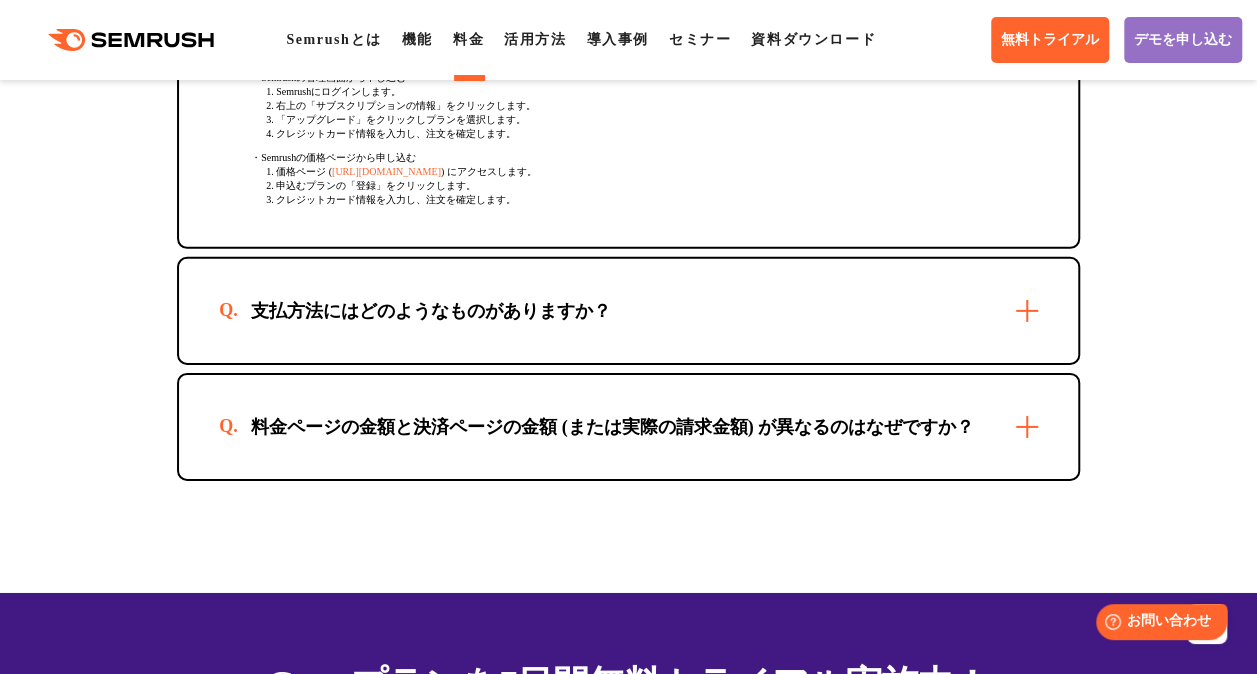 click on "支払方法にはどのようなものがありますか？" at bounding box center (628, 311) 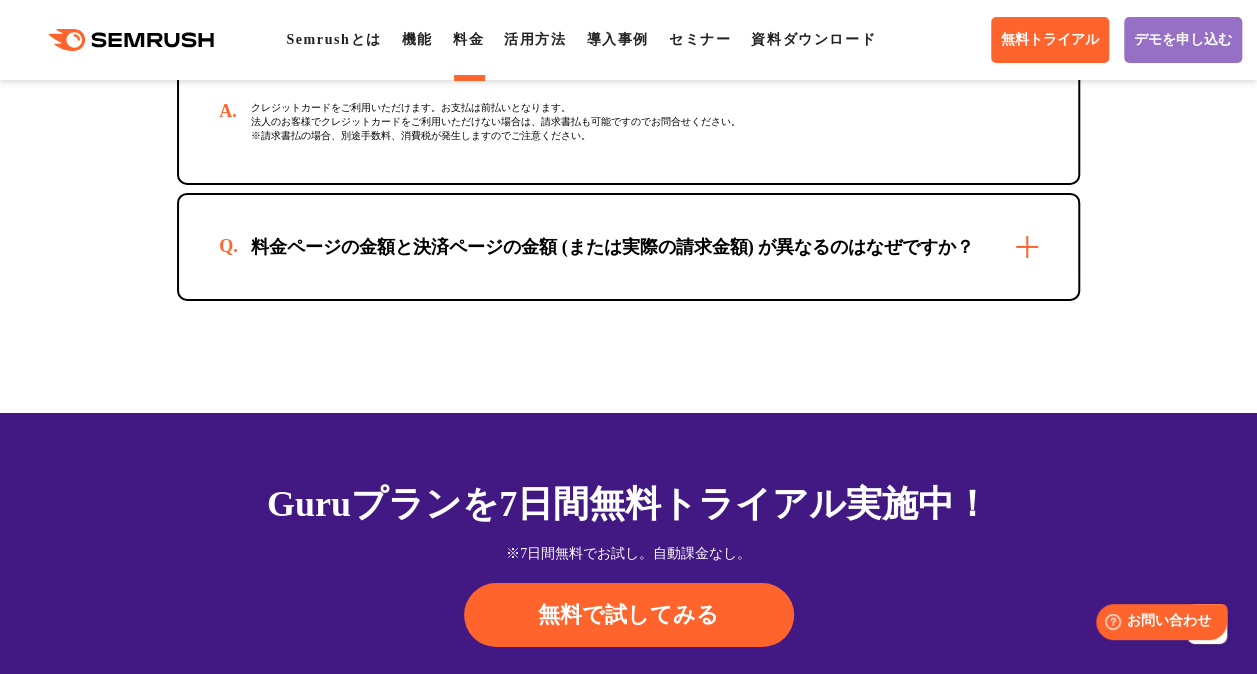 scroll, scrollTop: 7100, scrollLeft: 0, axis: vertical 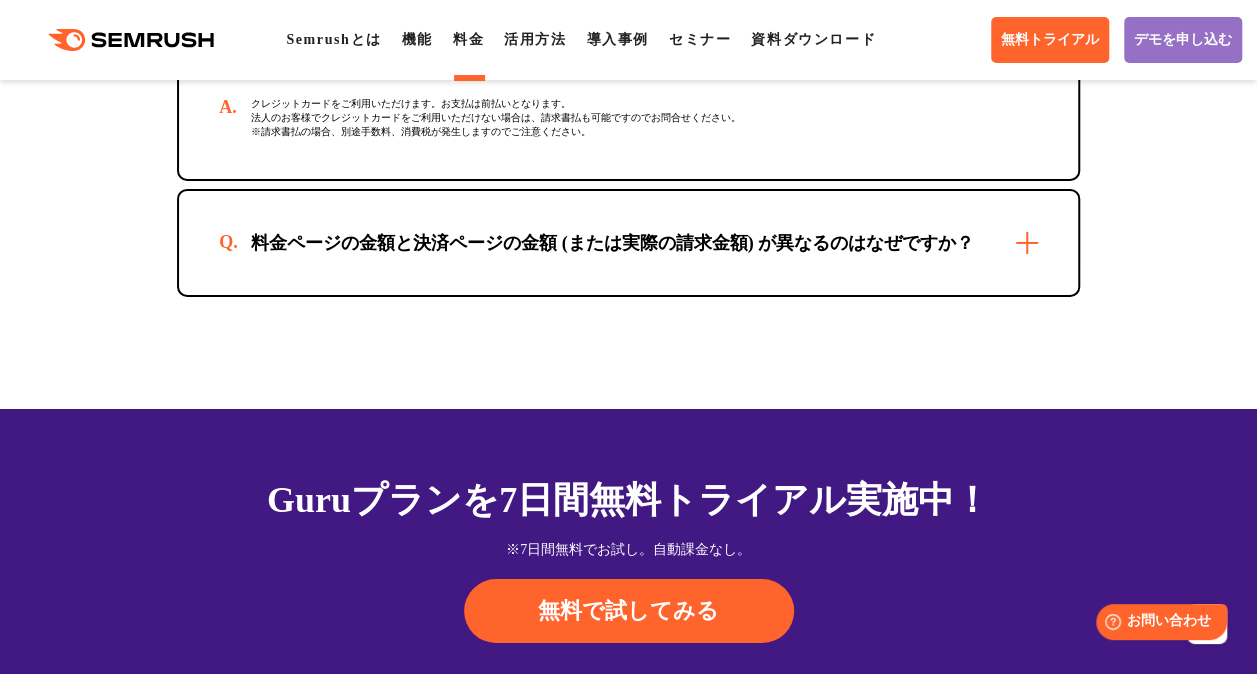 click on "料金ページの金額と決済ページの金額 (または実際の請求金額) が異なるのはなぜですか？" at bounding box center [628, 243] 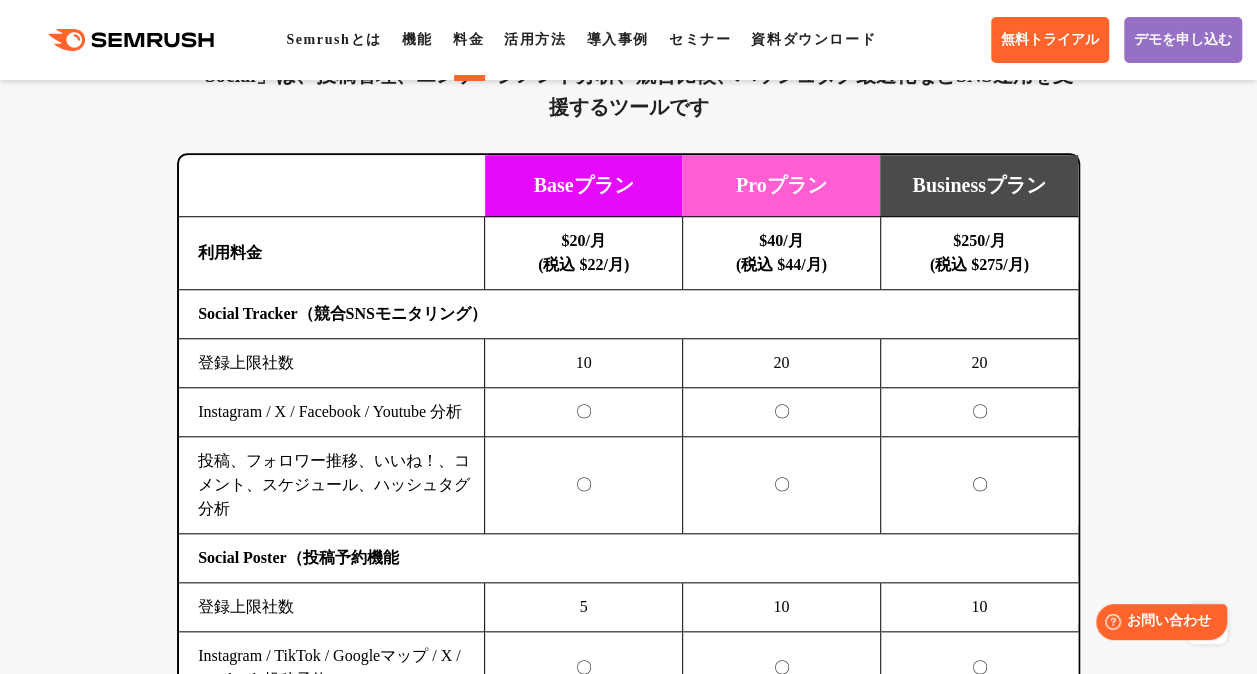 scroll, scrollTop: 4200, scrollLeft: 0, axis: vertical 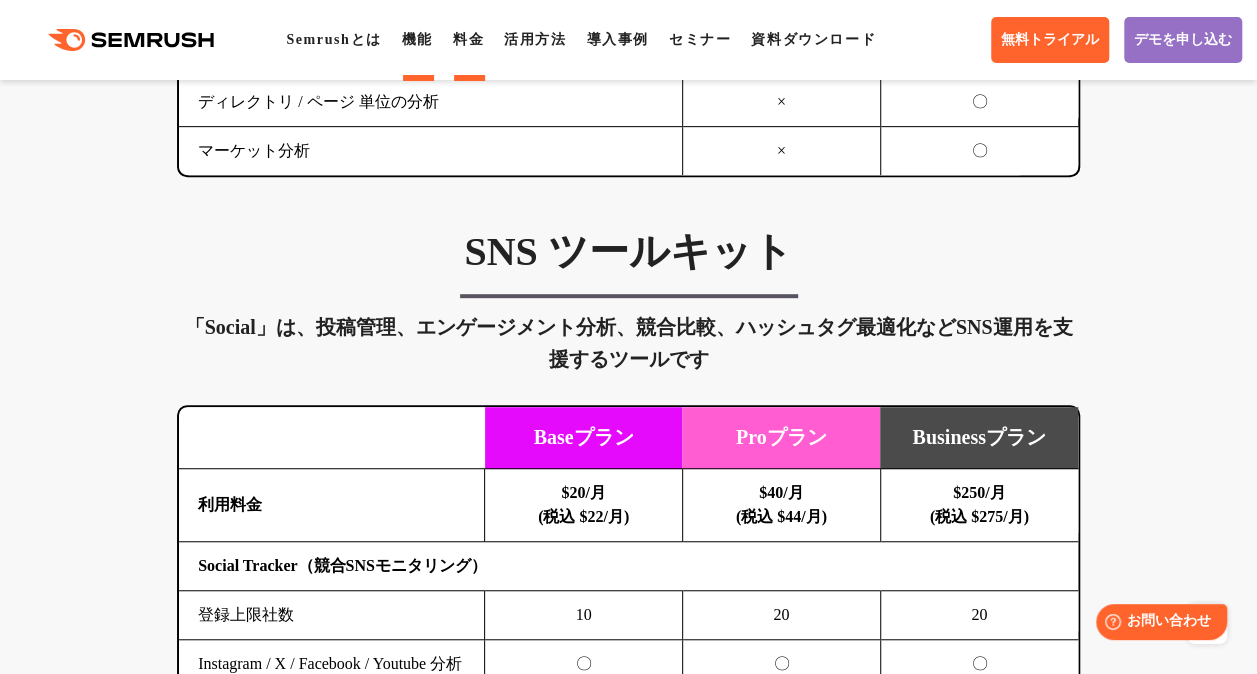 click on "機能" at bounding box center (417, 39) 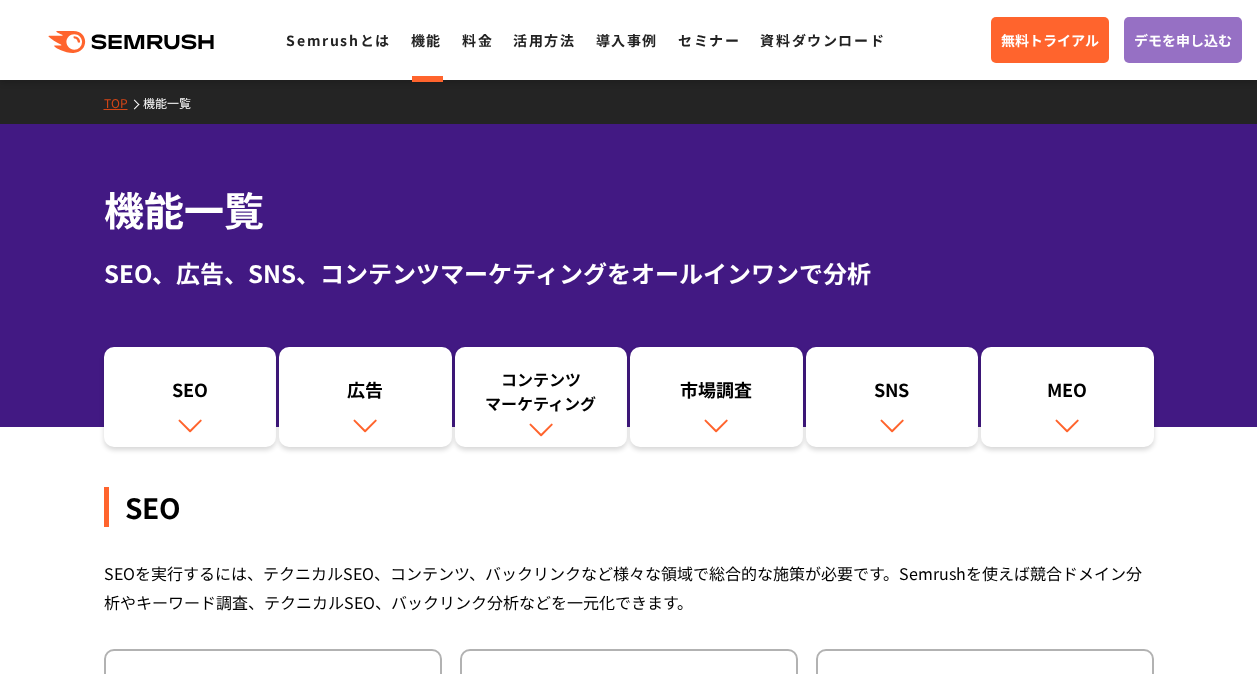 scroll, scrollTop: 0, scrollLeft: 0, axis: both 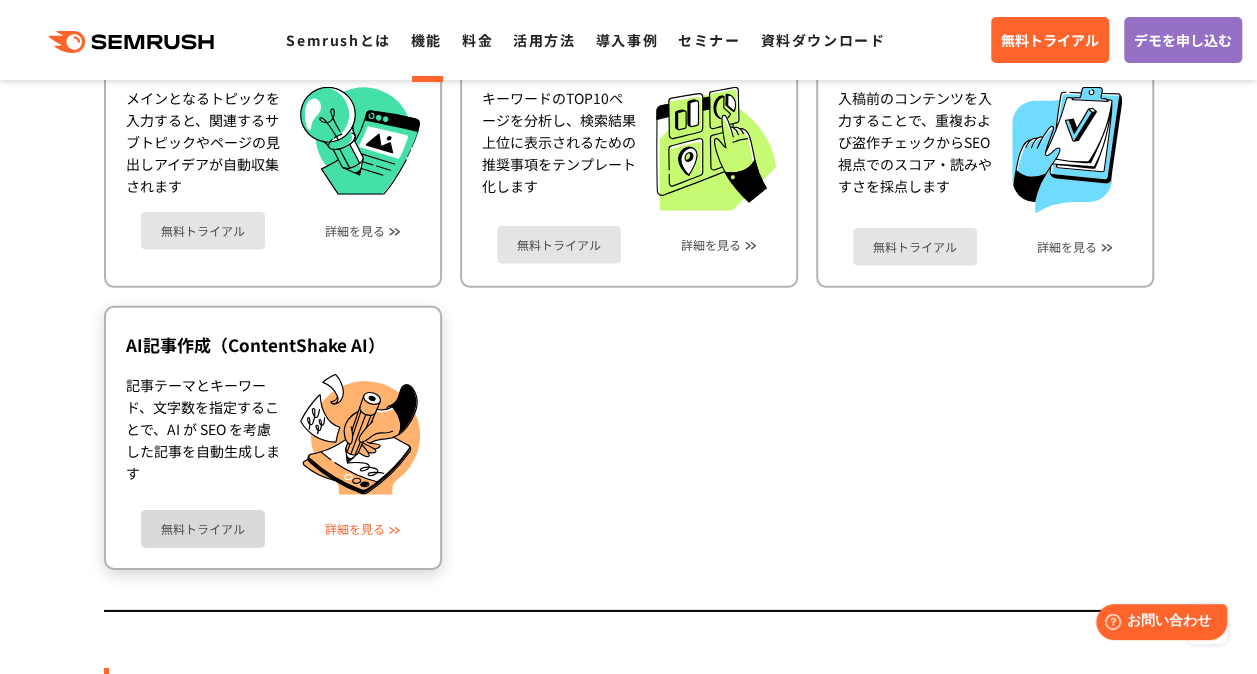 click on "詳細を見る" at bounding box center [355, 529] 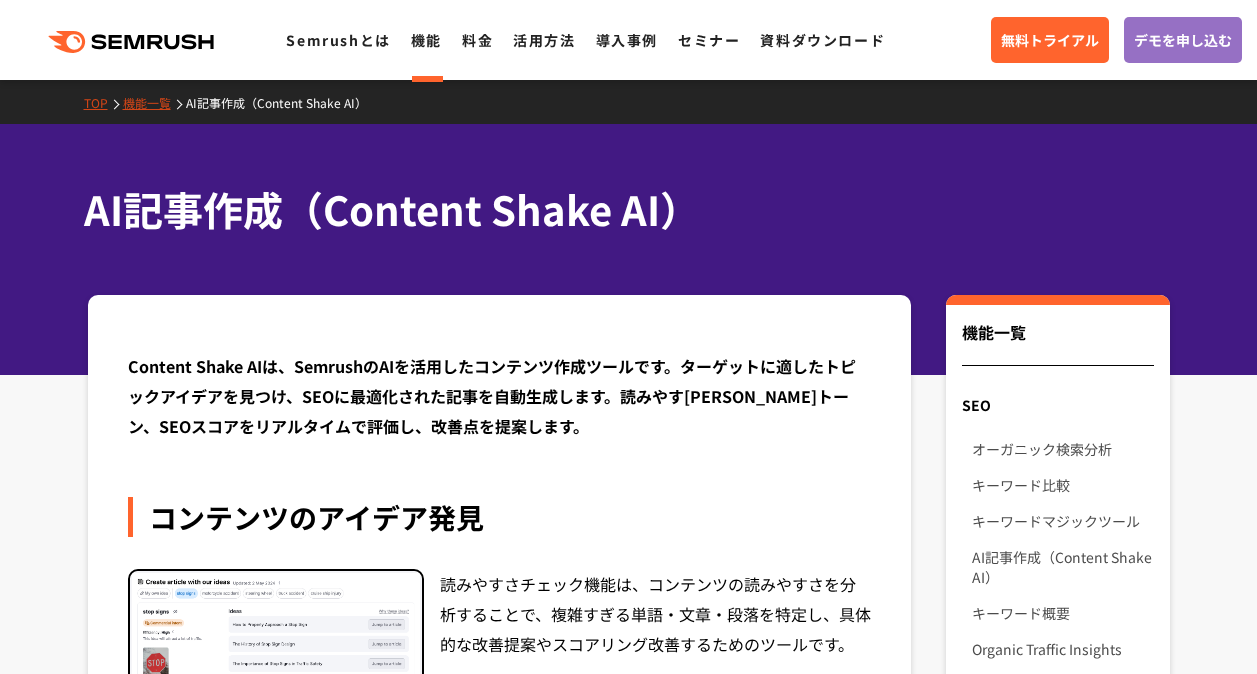 scroll, scrollTop: 0, scrollLeft: 0, axis: both 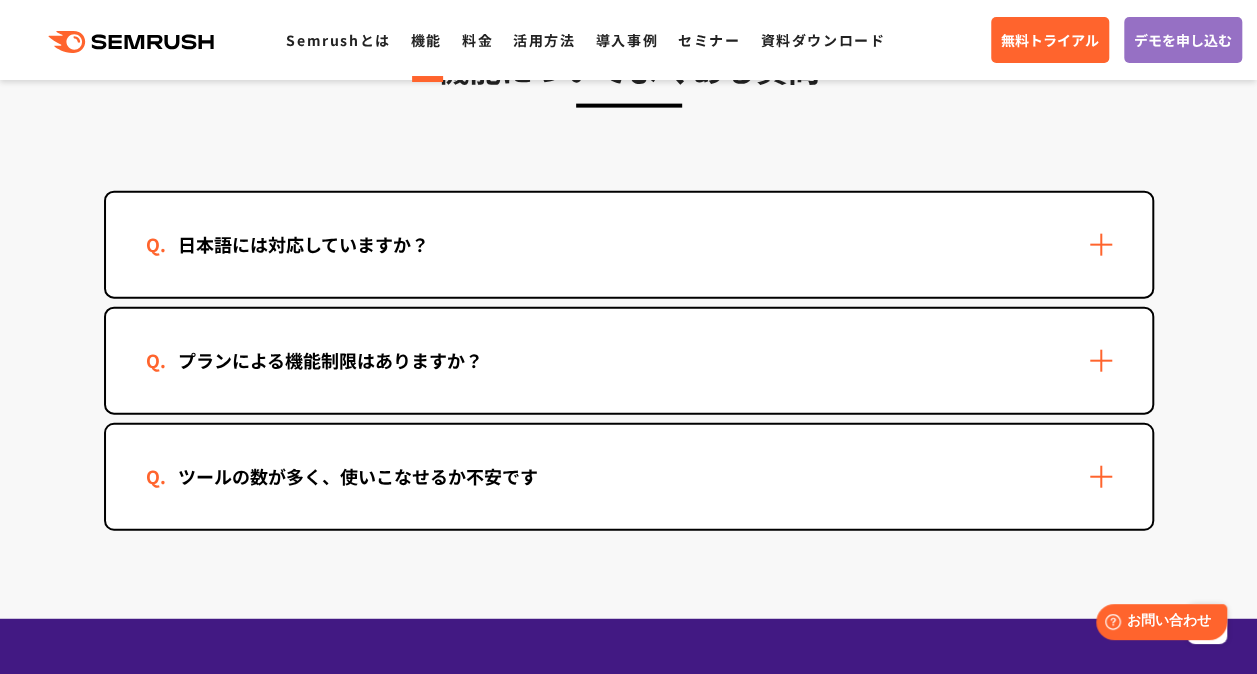 click on "日本語には対応していますか？" at bounding box center [303, 244] 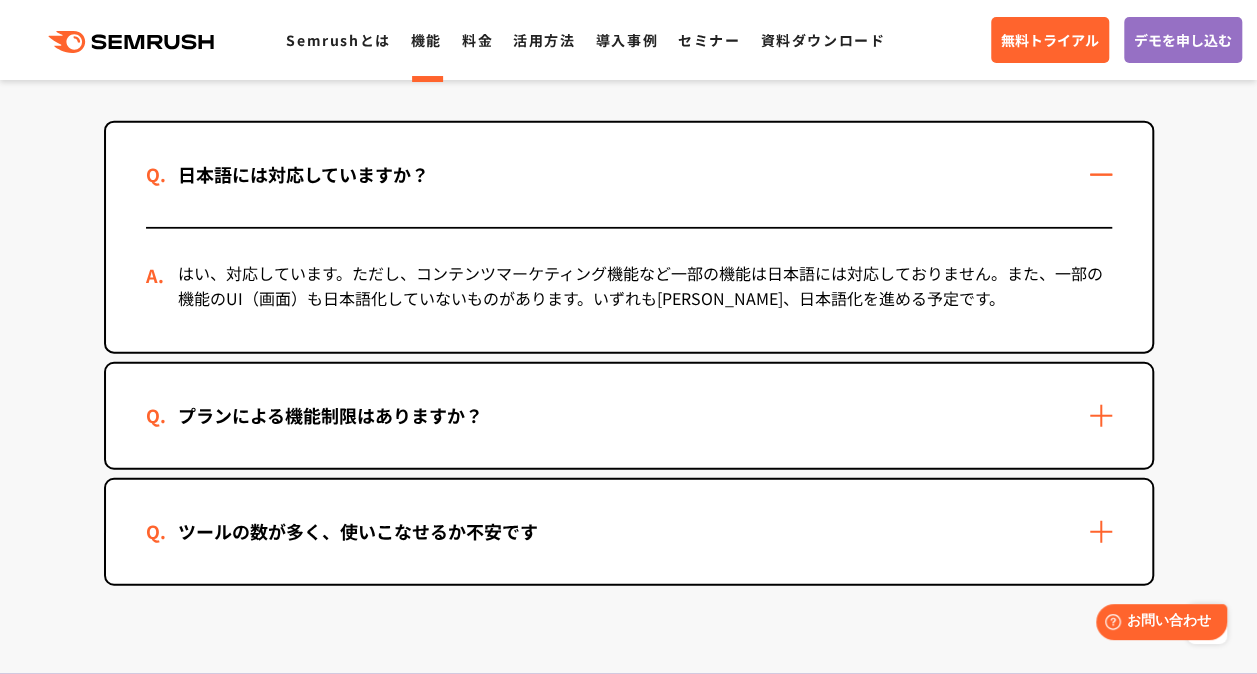 scroll, scrollTop: 6100, scrollLeft: 0, axis: vertical 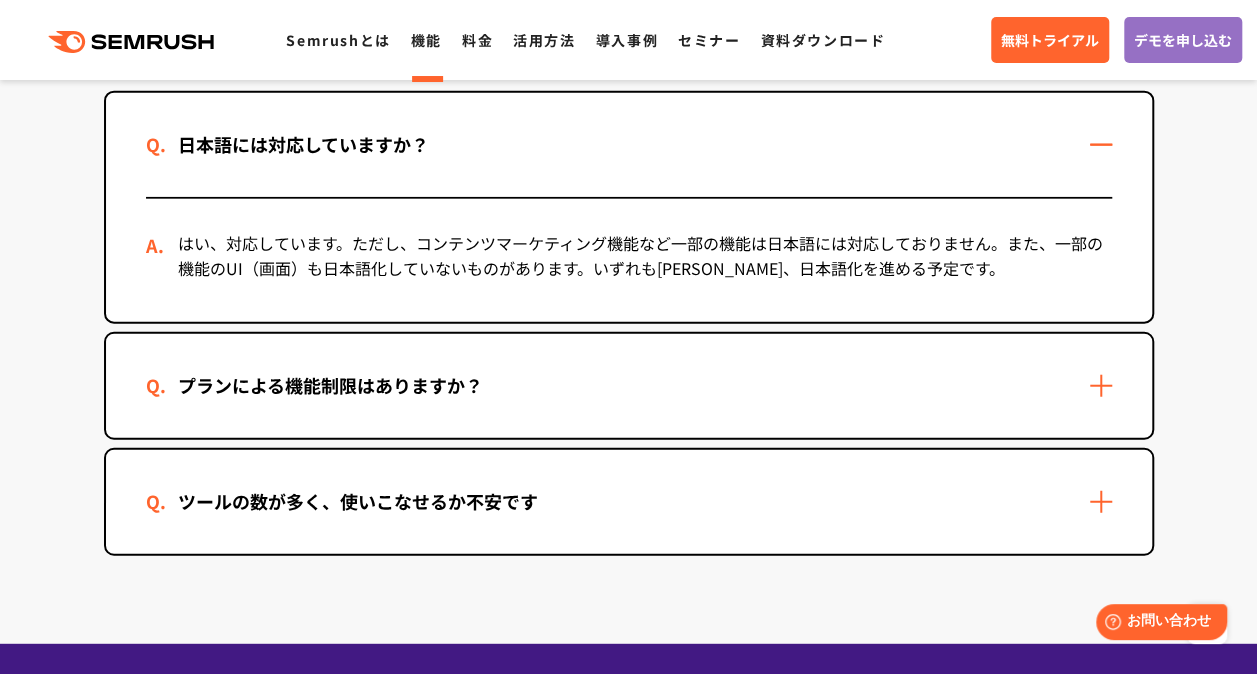 click on "プランによる機能制限はありますか？" at bounding box center (629, 386) 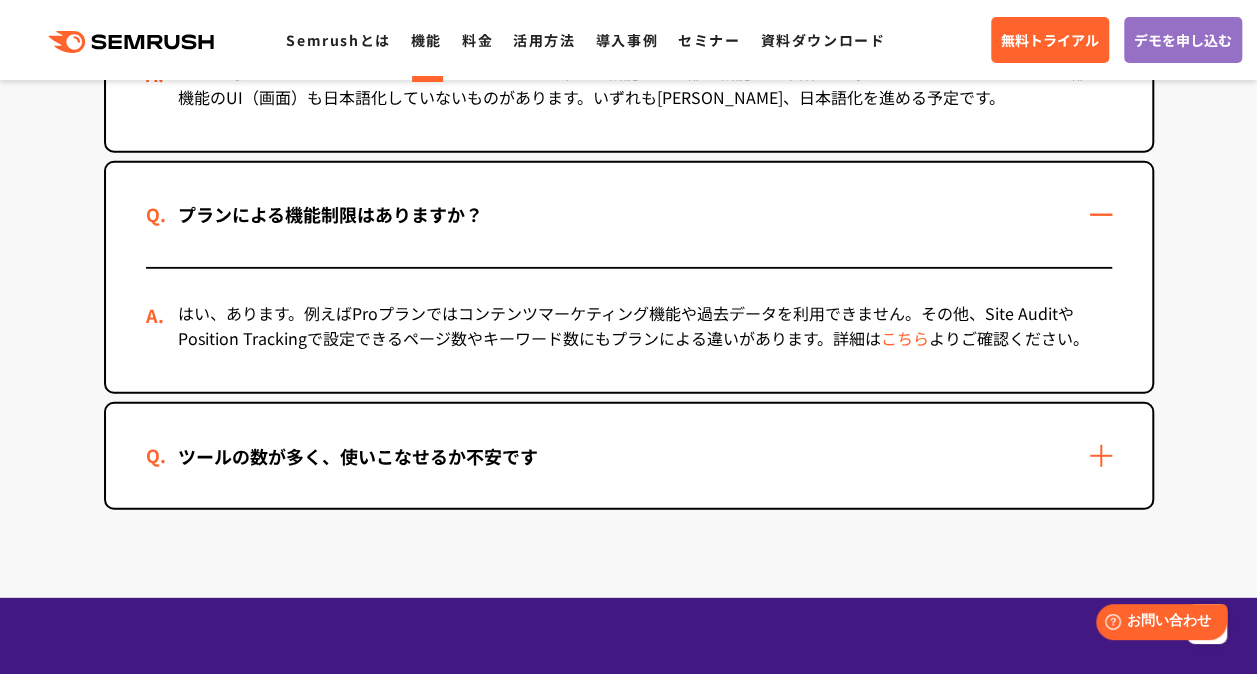 scroll, scrollTop: 6300, scrollLeft: 0, axis: vertical 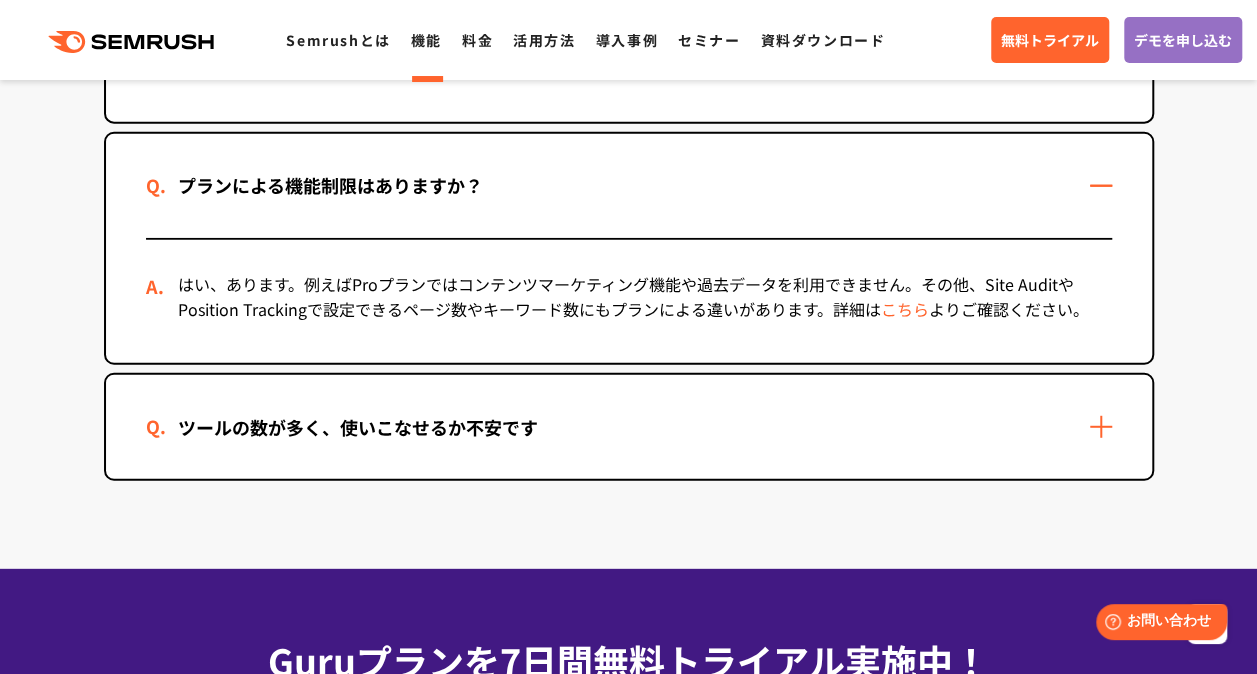 click on "ツールの数が多く、使いこなせるか不安です" at bounding box center (629, 427) 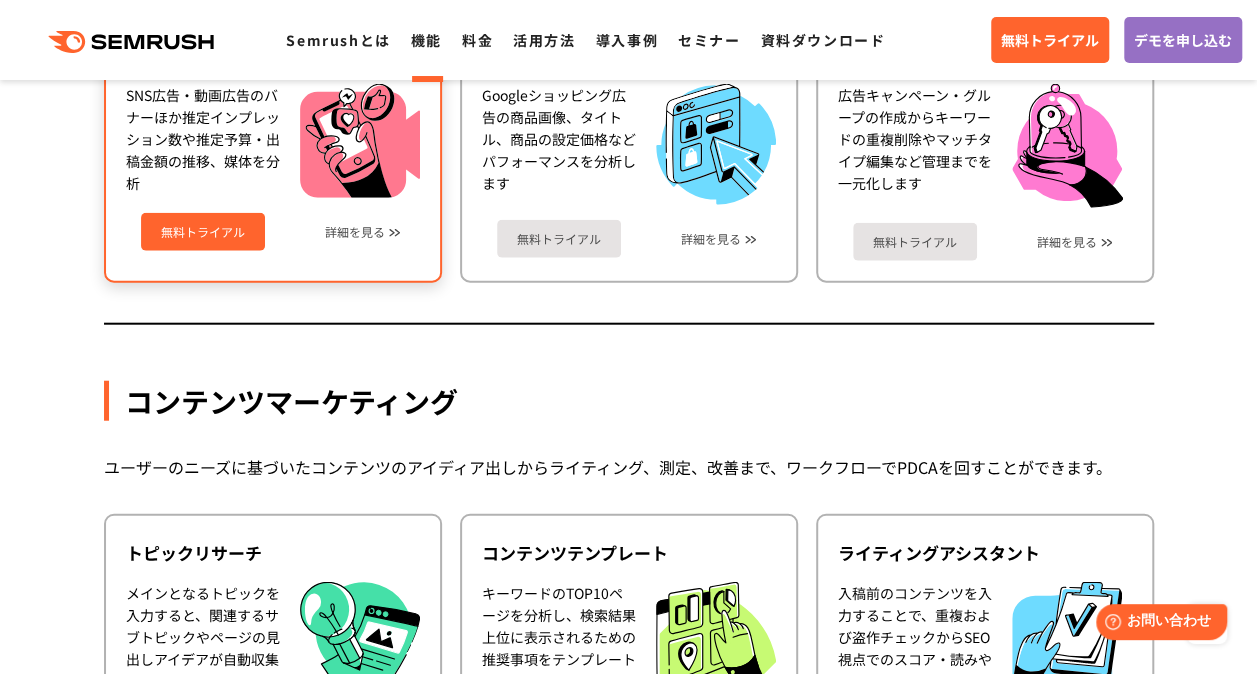 scroll, scrollTop: 2200, scrollLeft: 0, axis: vertical 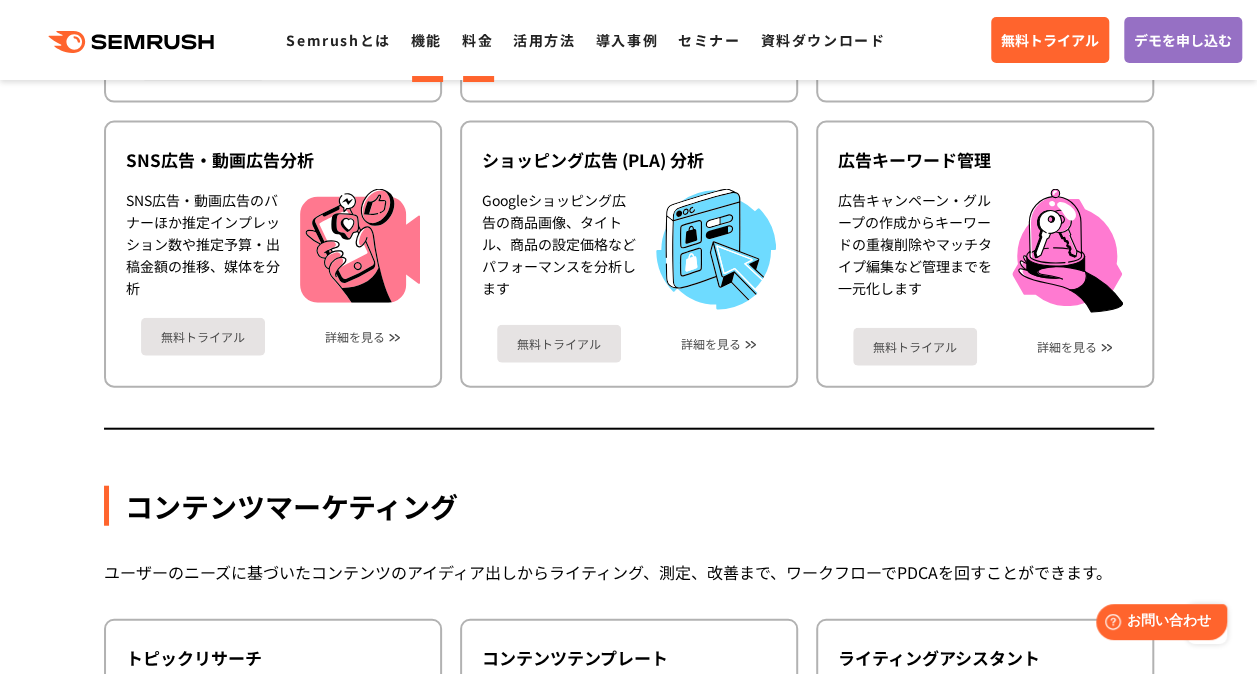 click on "料金" at bounding box center (477, 40) 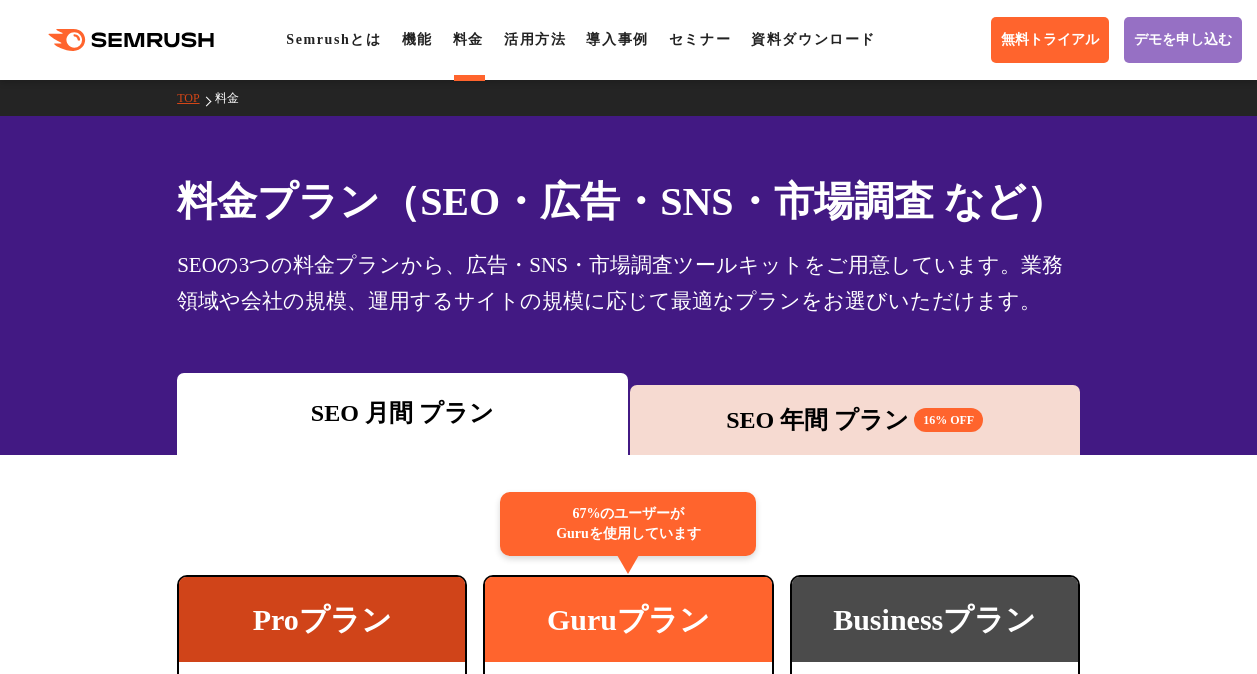scroll, scrollTop: 0, scrollLeft: 0, axis: both 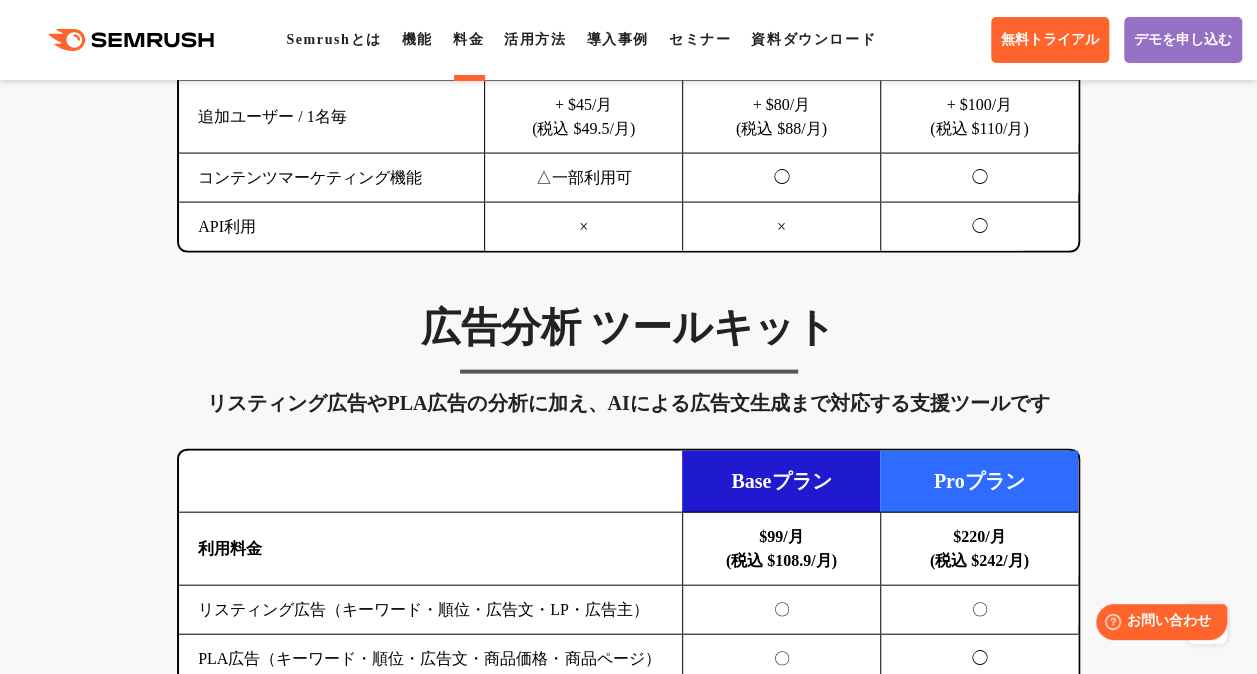 click on "△一部利用可" at bounding box center [584, 178] 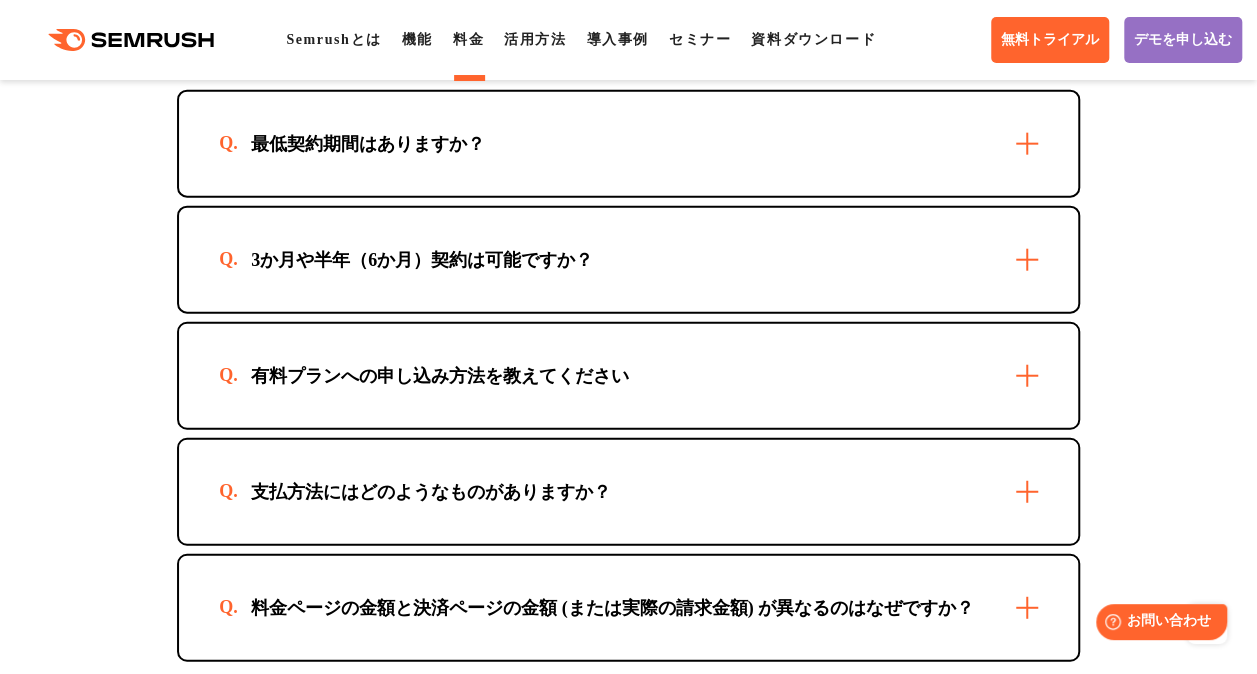 scroll, scrollTop: 6100, scrollLeft: 0, axis: vertical 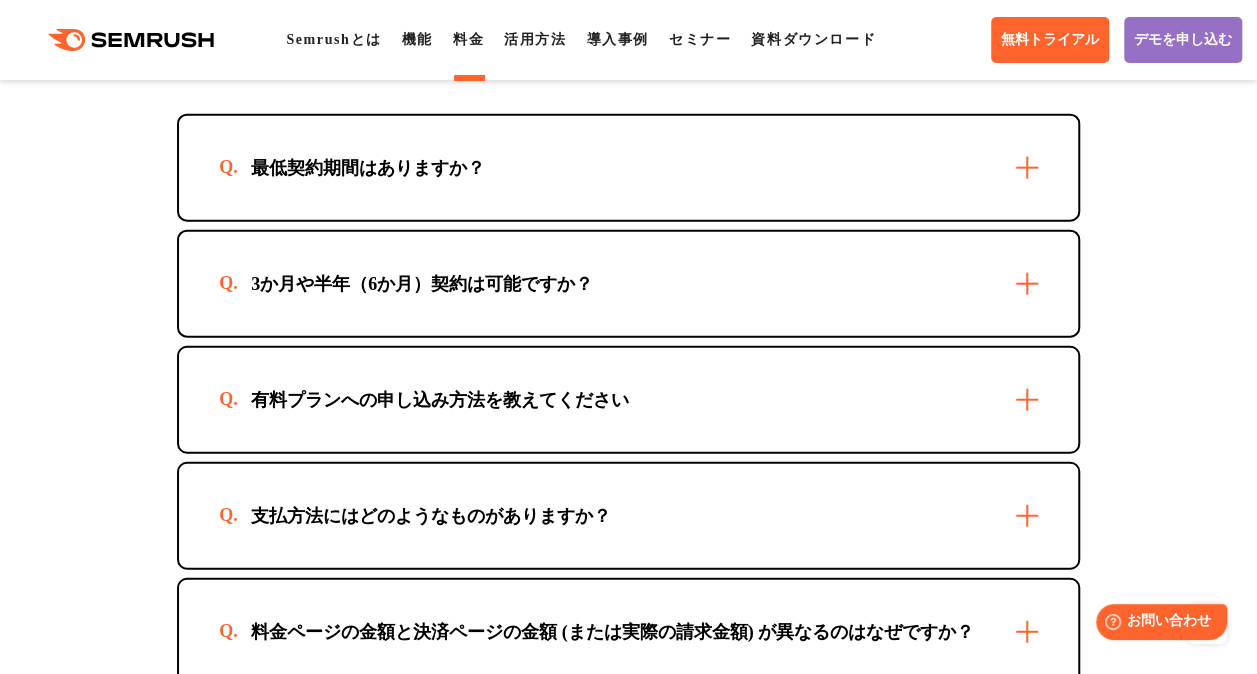 click on ".cls {fill: #FF642D;} .cls {fill: #FF642D;}
Semrushとは
機能
料金
活用方法
導入事例
セミナー
資料ダウンロード
無料トライアル
デモを申し込む" at bounding box center (628, 40) 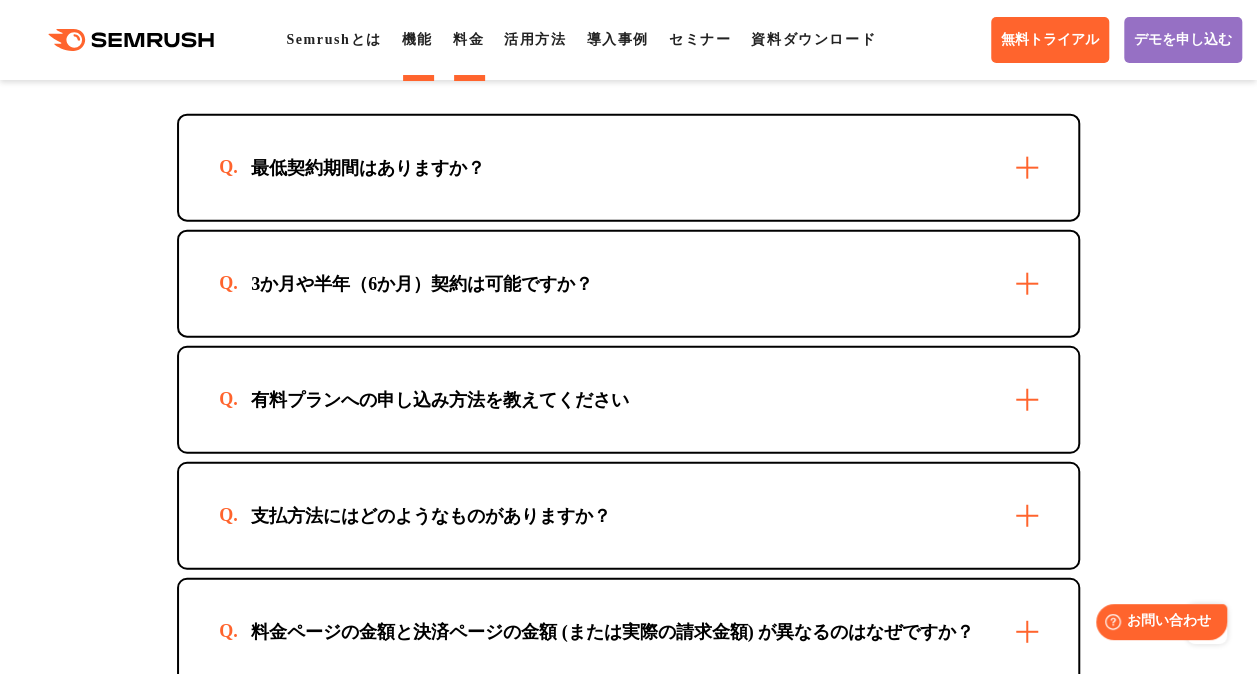 click on "機能" at bounding box center (417, 39) 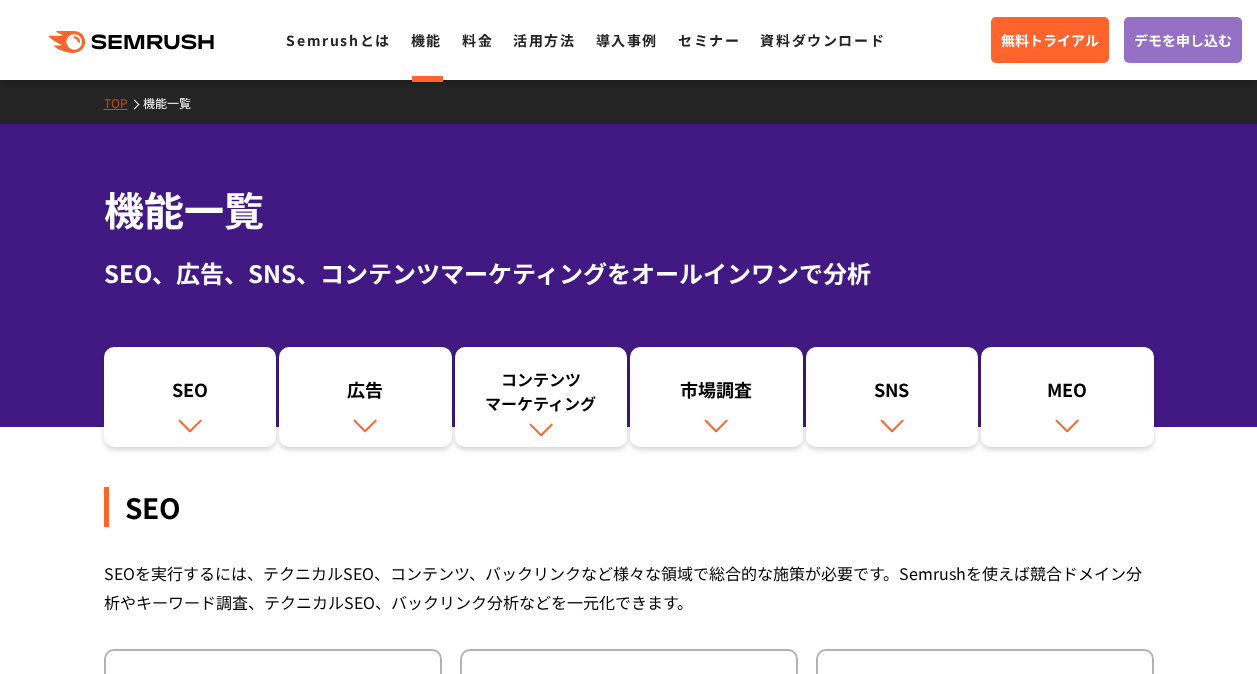 scroll, scrollTop: 0, scrollLeft: 0, axis: both 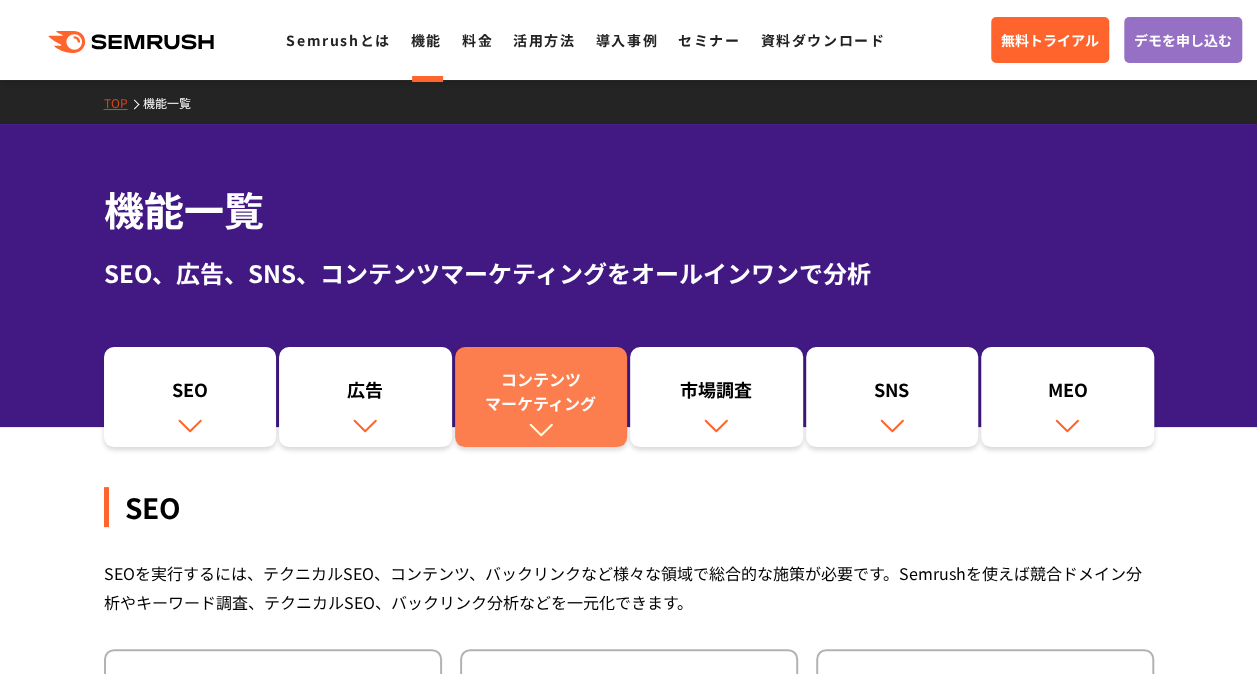 click on "コンテンツ  マーケティング" at bounding box center (541, 391) 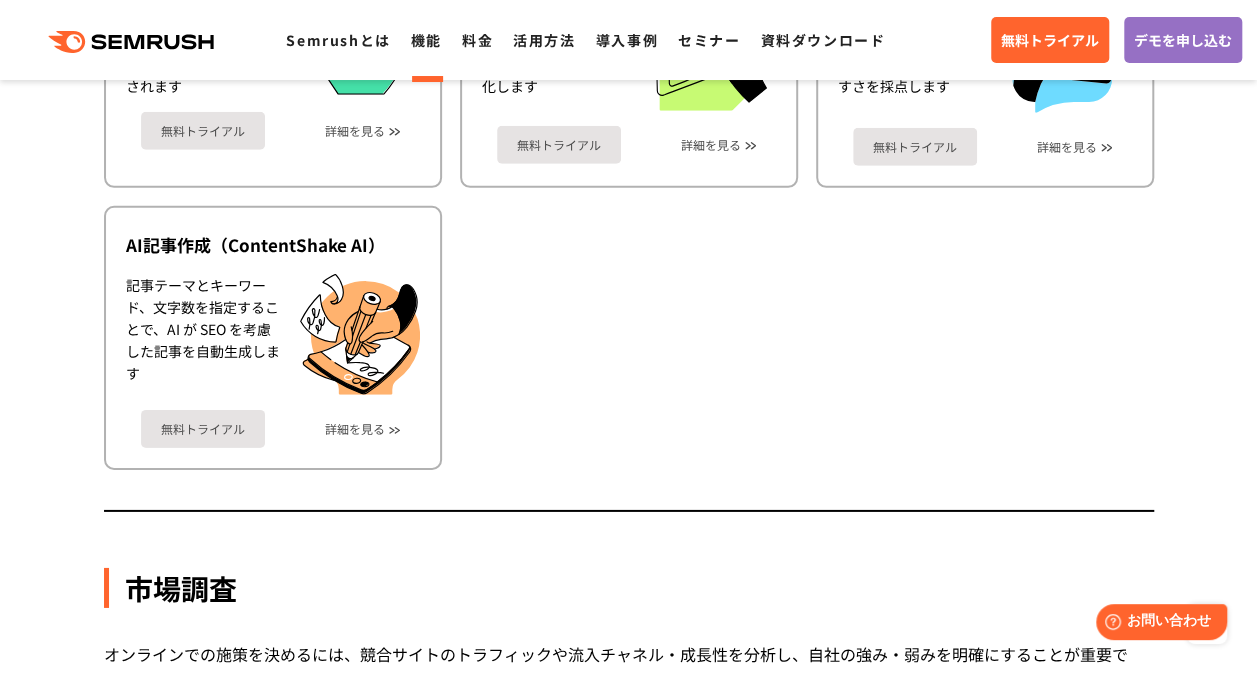 scroll, scrollTop: 2896, scrollLeft: 0, axis: vertical 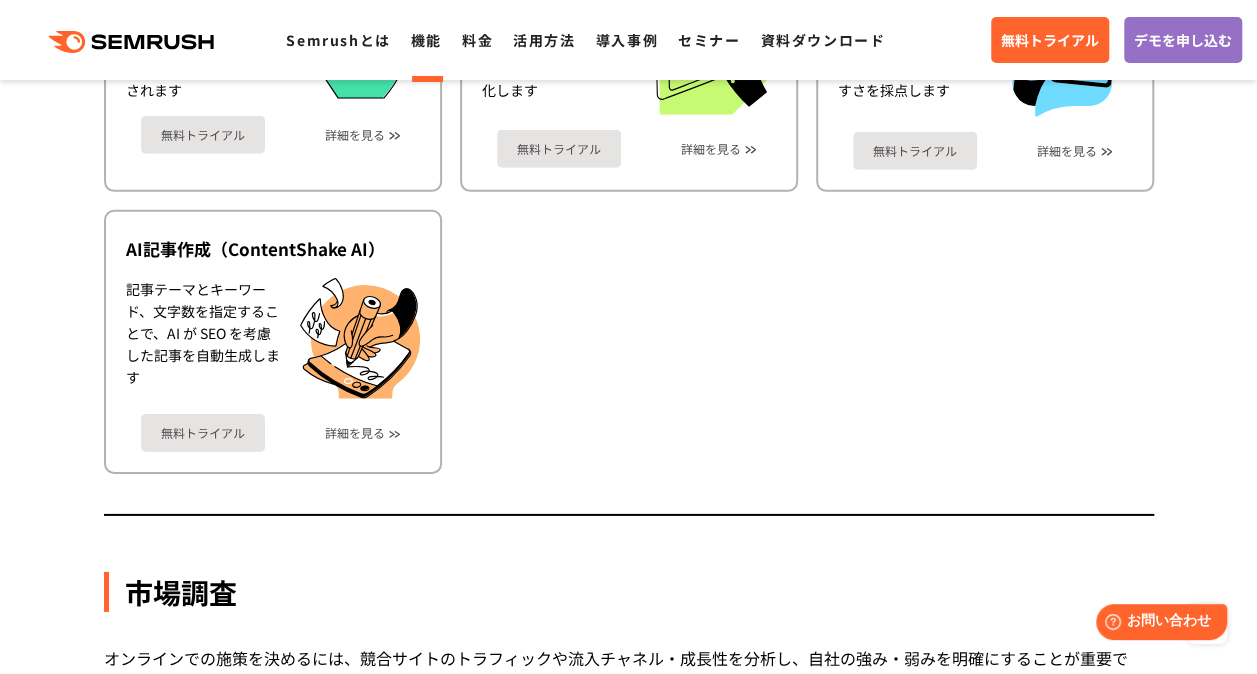 click on ".cls {fill: #FF642D;} .cls {fill: #FF642D;}
Semrushとは
機能
料金
活用方法
導入事例
セミナー
資料ダウンロード
無料トライアル
デモを申し込む" at bounding box center [628, 40] 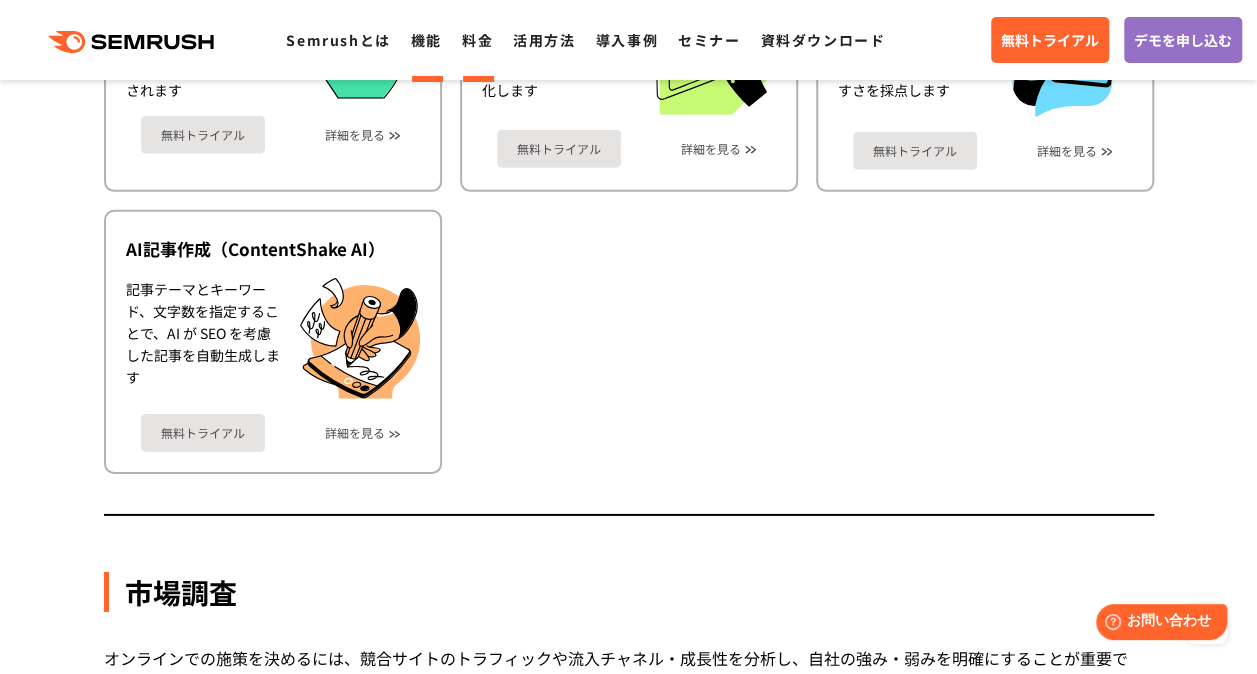 click on "料金" at bounding box center (477, 40) 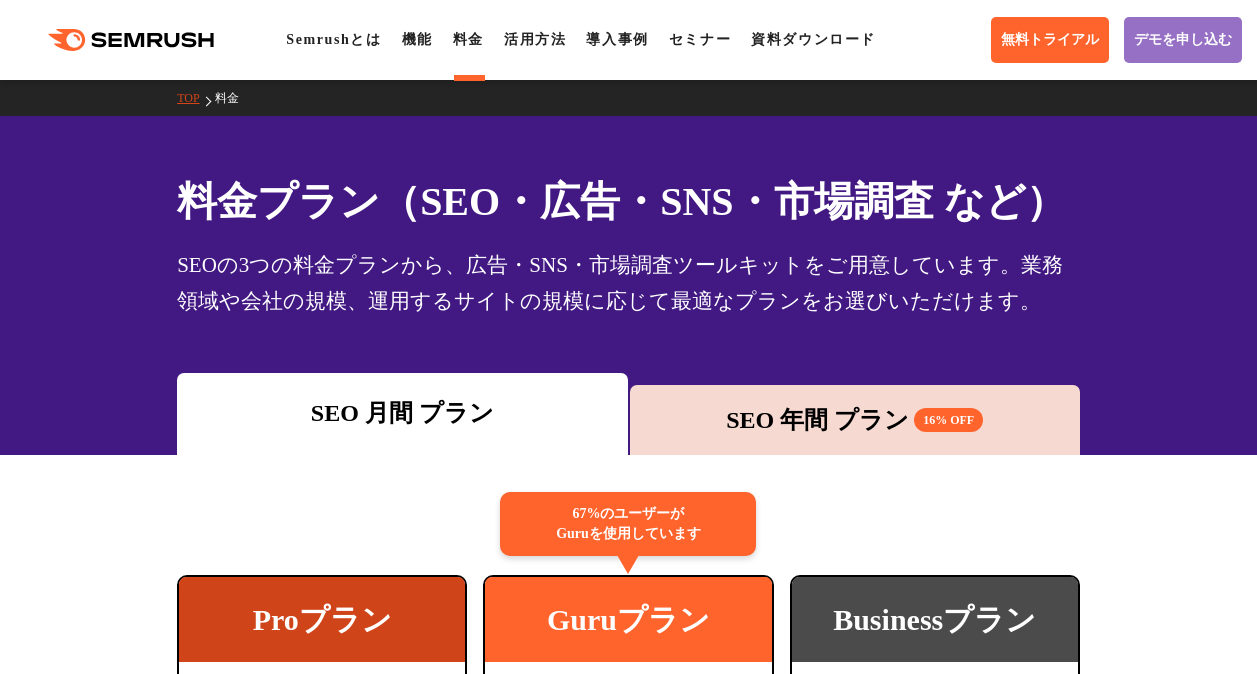 scroll, scrollTop: 0, scrollLeft: 0, axis: both 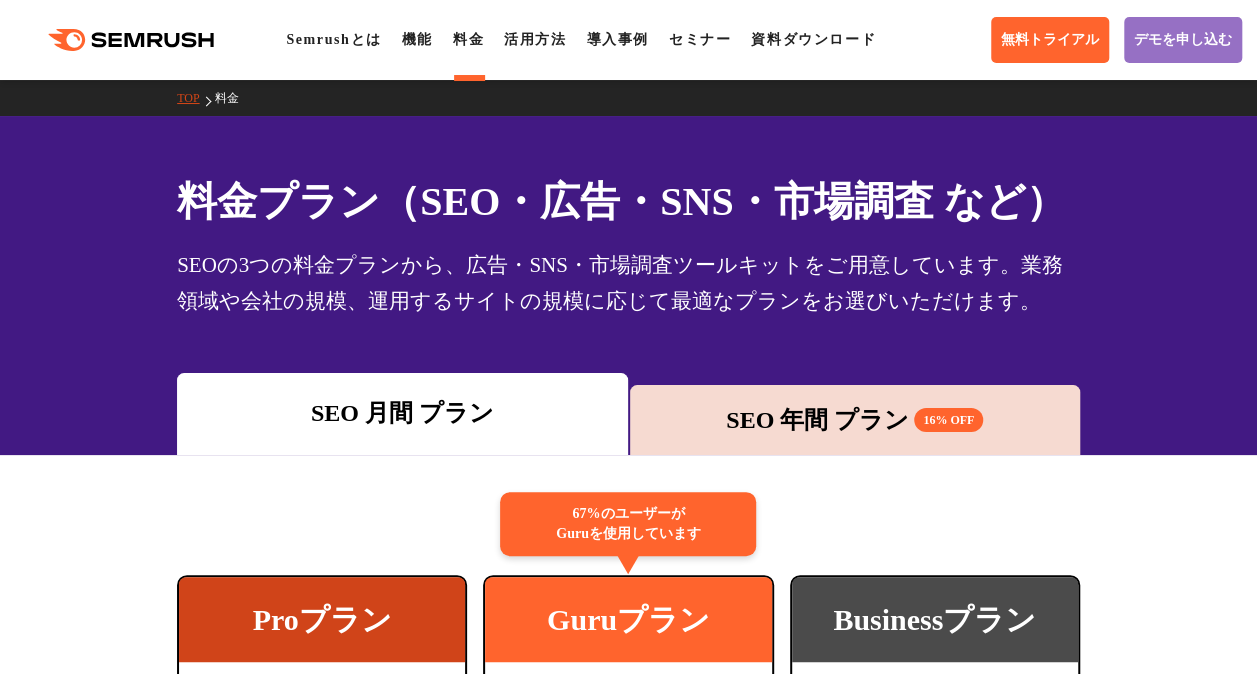 click on "SEO 年間 プラン 16% OFF" at bounding box center (855, 420) 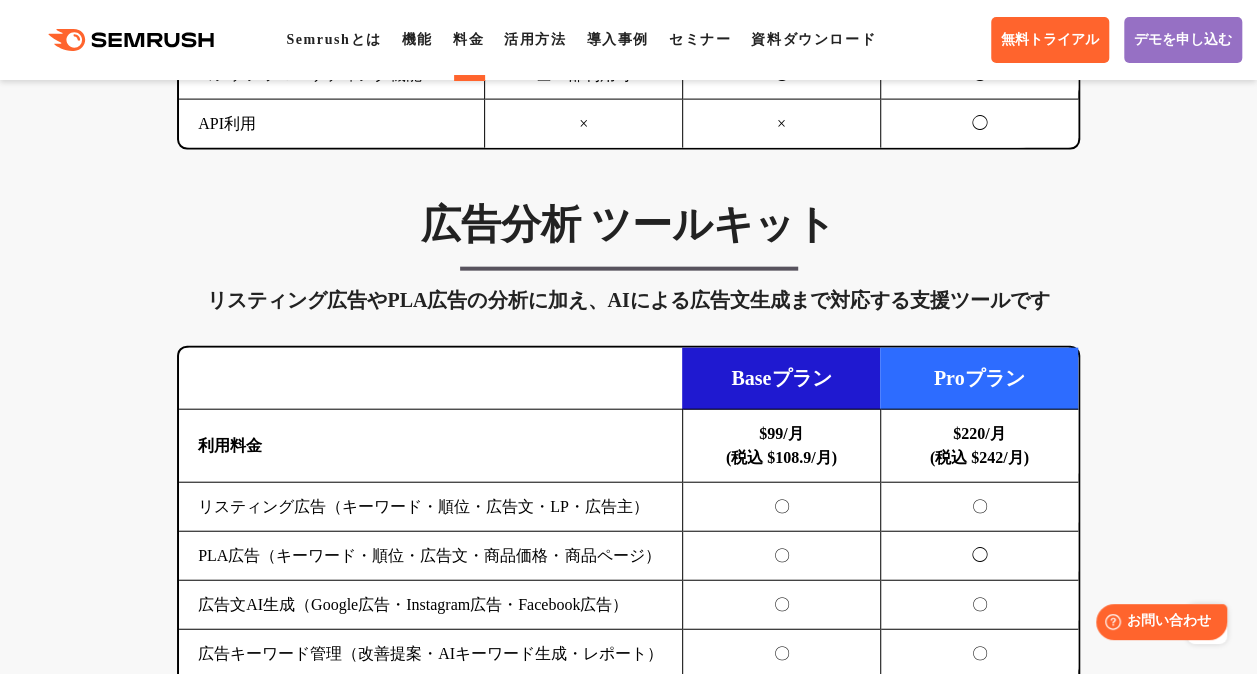 scroll, scrollTop: 2200, scrollLeft: 0, axis: vertical 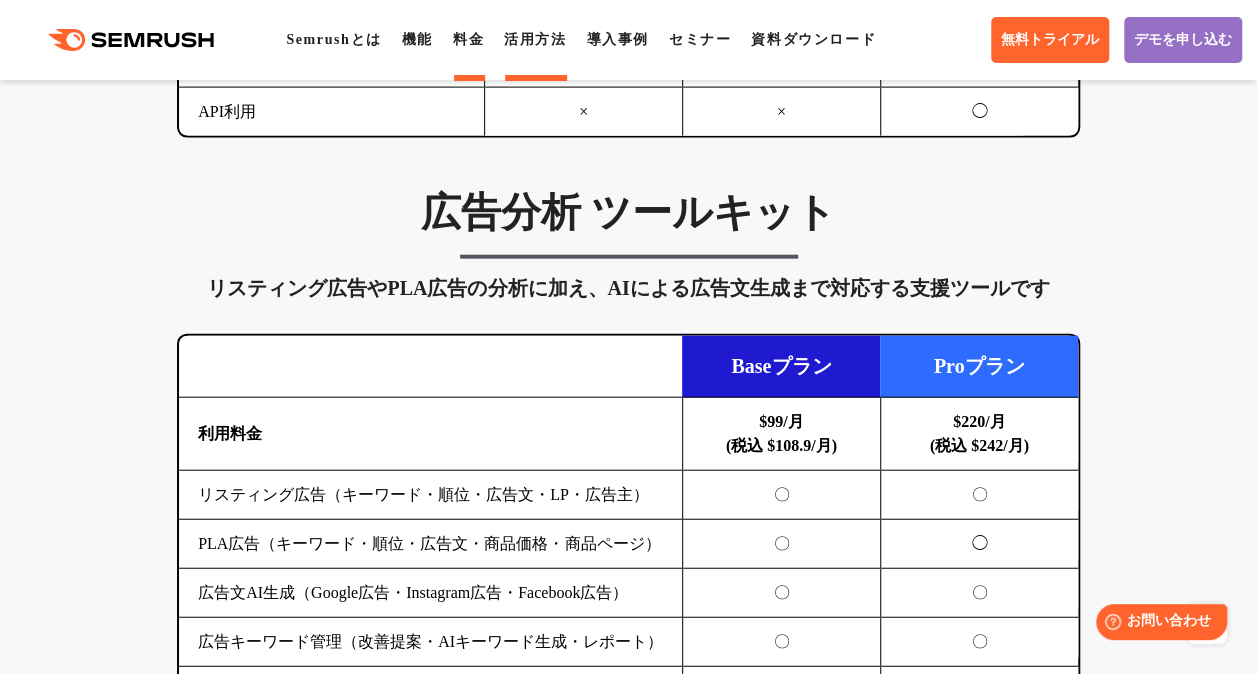 click on "活用方法" at bounding box center (535, 39) 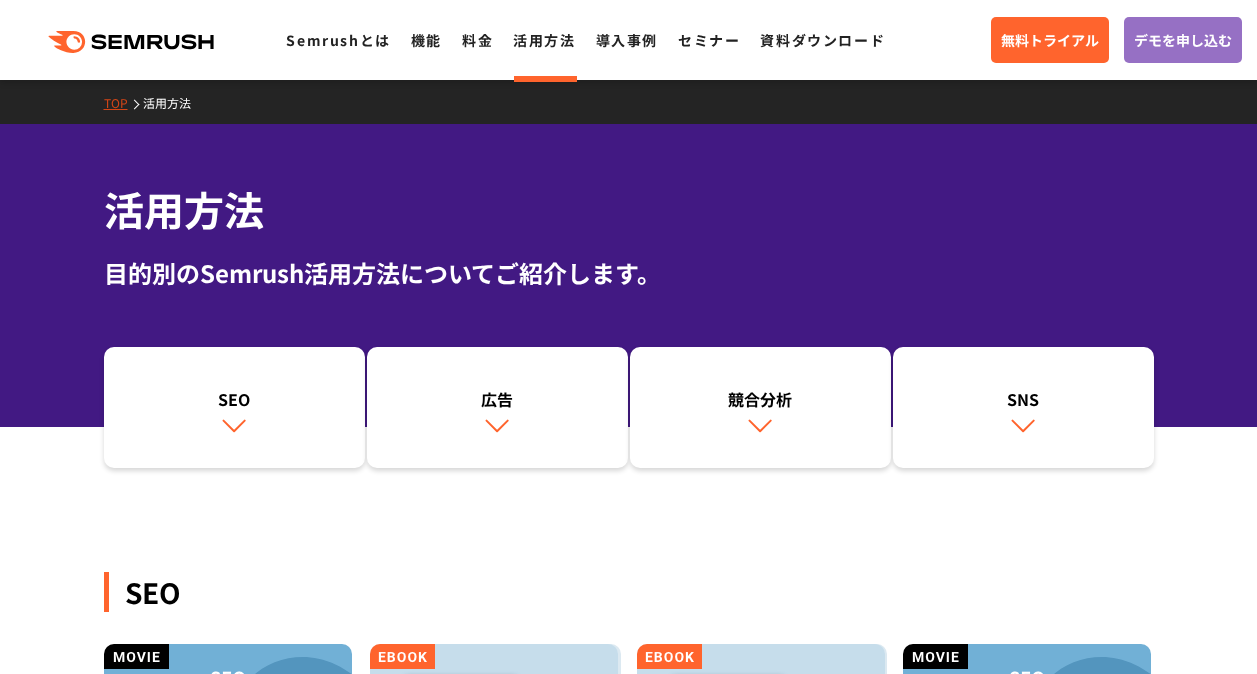 scroll, scrollTop: 0, scrollLeft: 0, axis: both 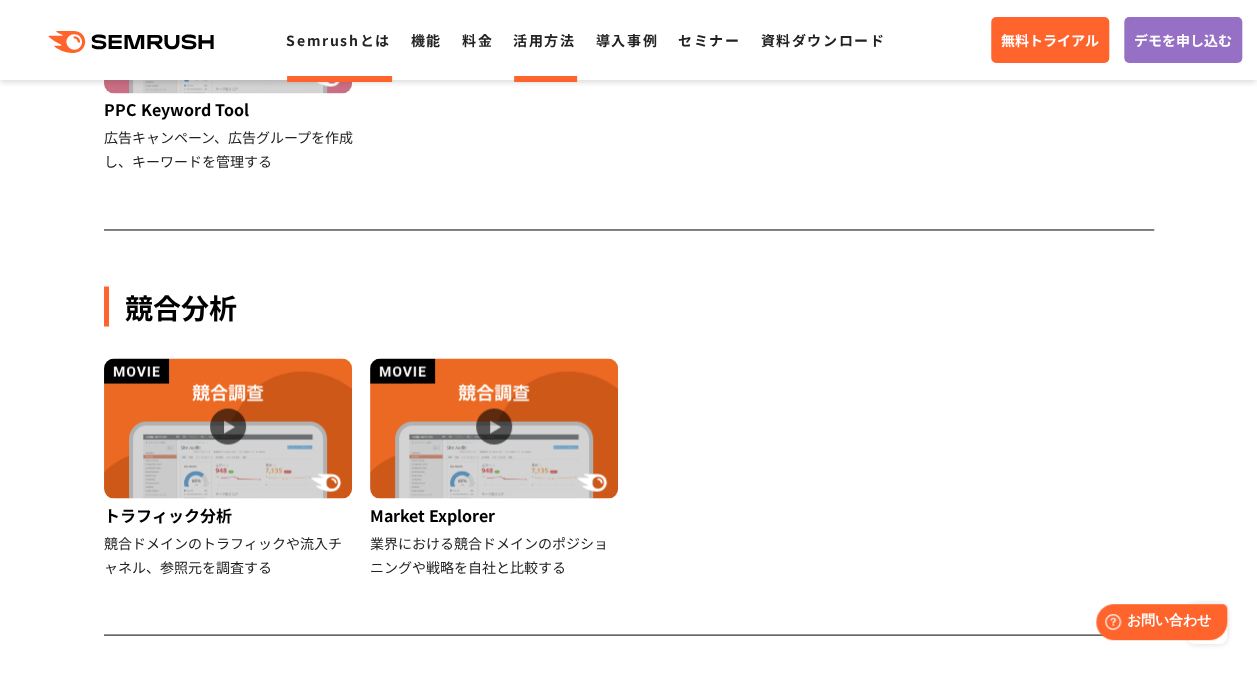 click on "Semrushとは" at bounding box center (338, 40) 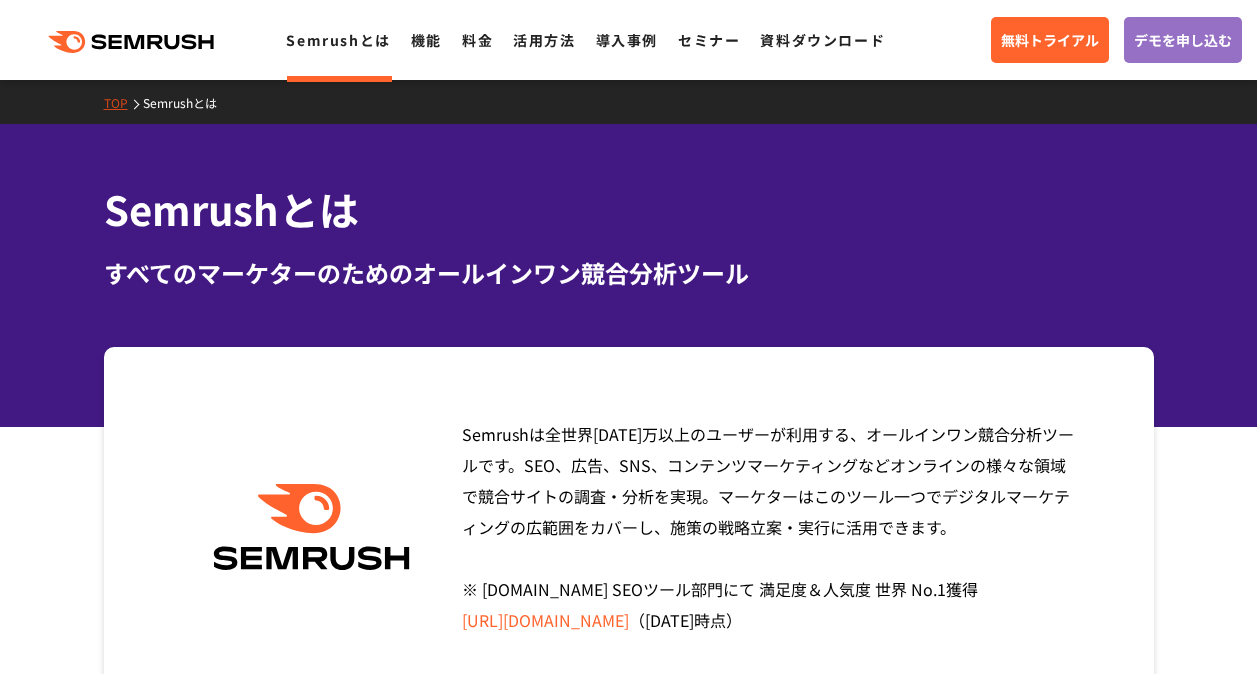 scroll, scrollTop: 58, scrollLeft: 0, axis: vertical 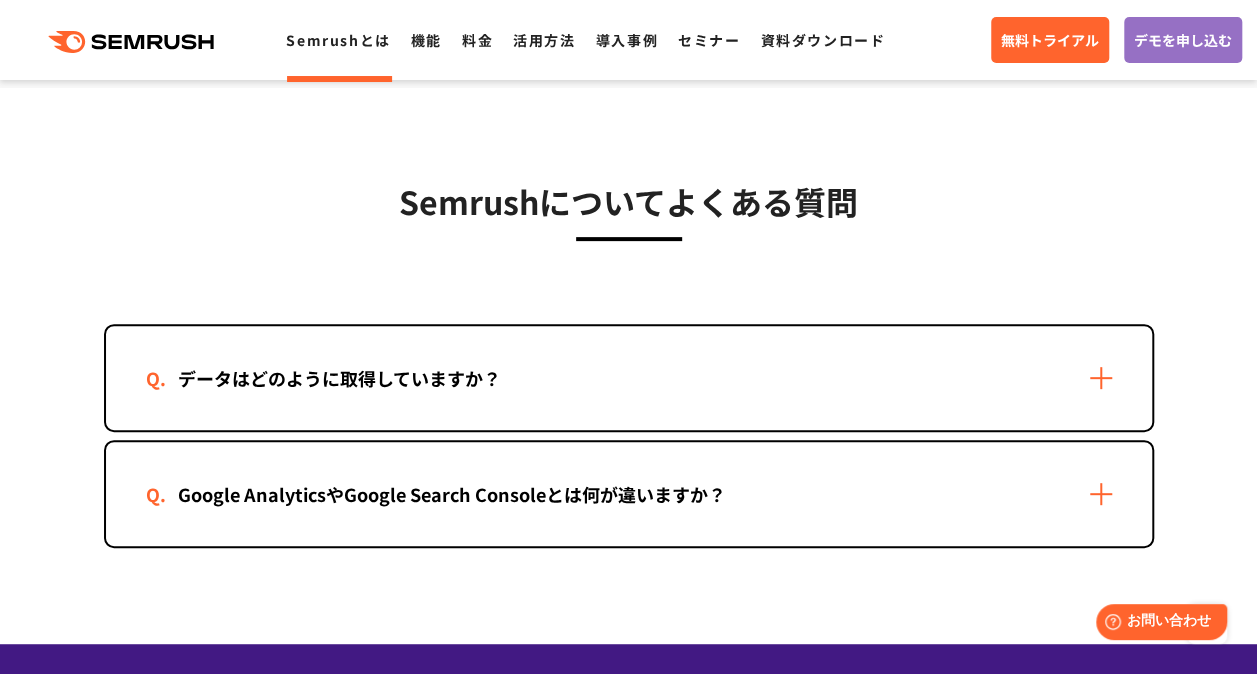 click on "データはどのように取得していますか？" at bounding box center (629, 378) 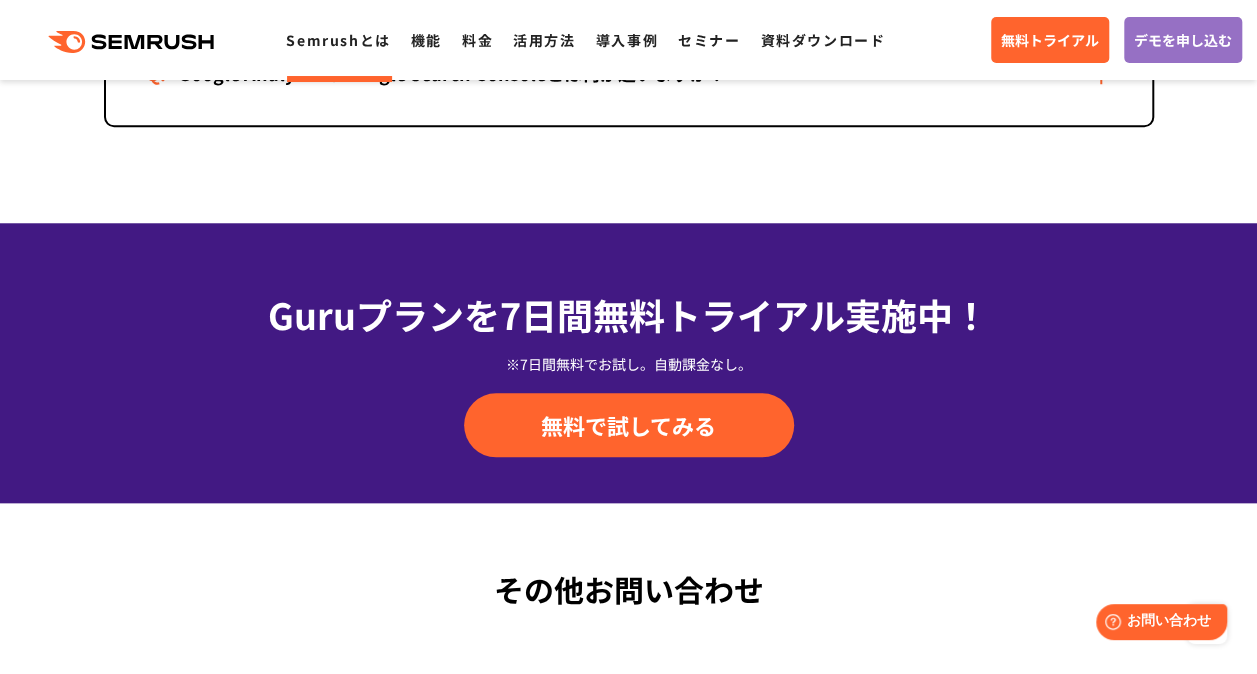 scroll, scrollTop: 4600, scrollLeft: 0, axis: vertical 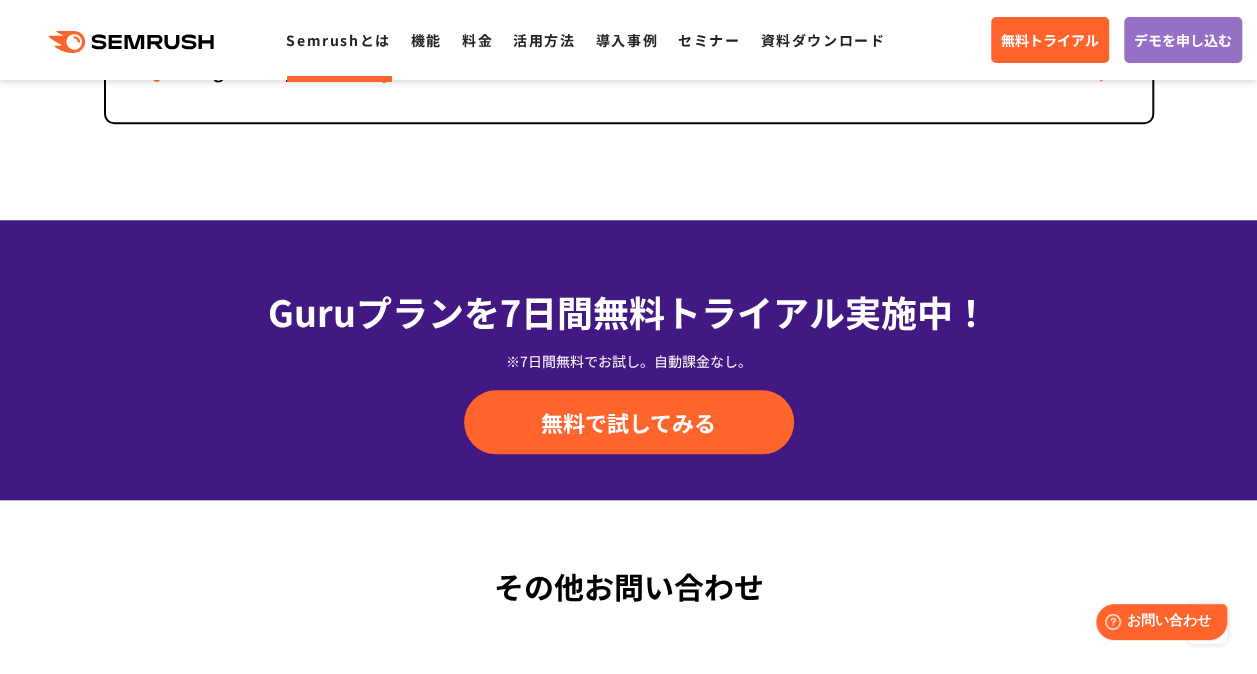 click on "Google AnalyticsやGoogle Search Consoleとは何が違いますか？" at bounding box center [452, 70] 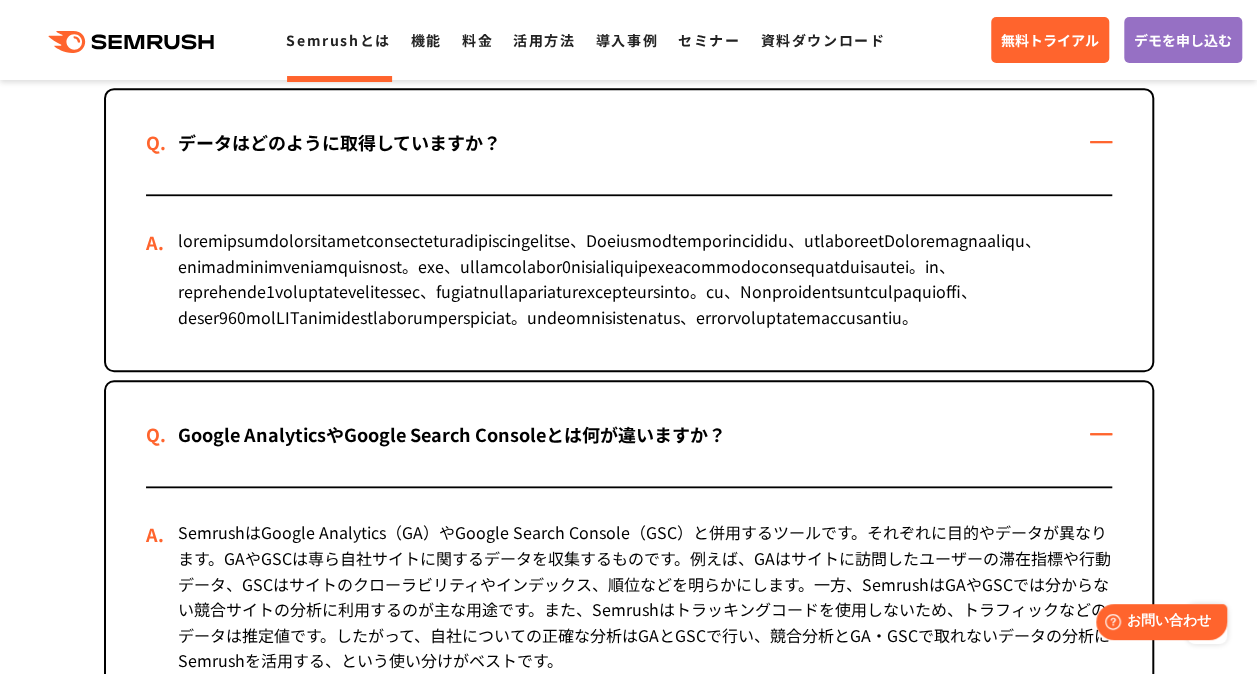 scroll, scrollTop: 4100, scrollLeft: 0, axis: vertical 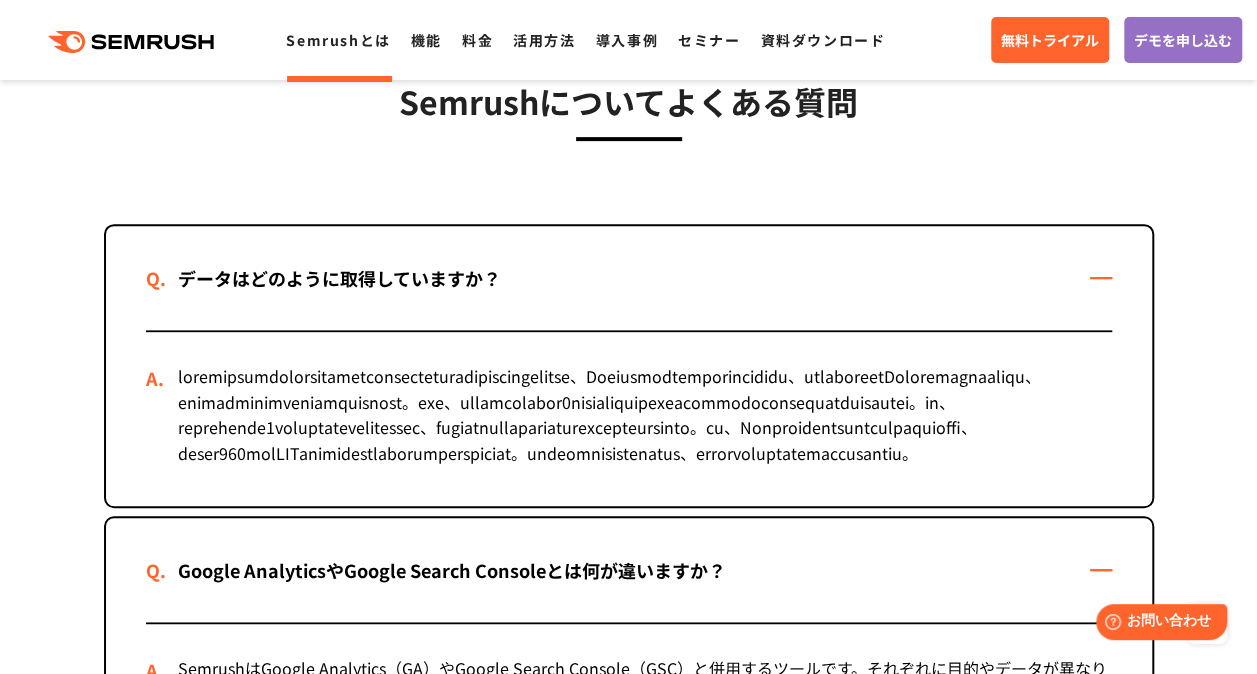 click on ".cls {fill: #FF642D;}" 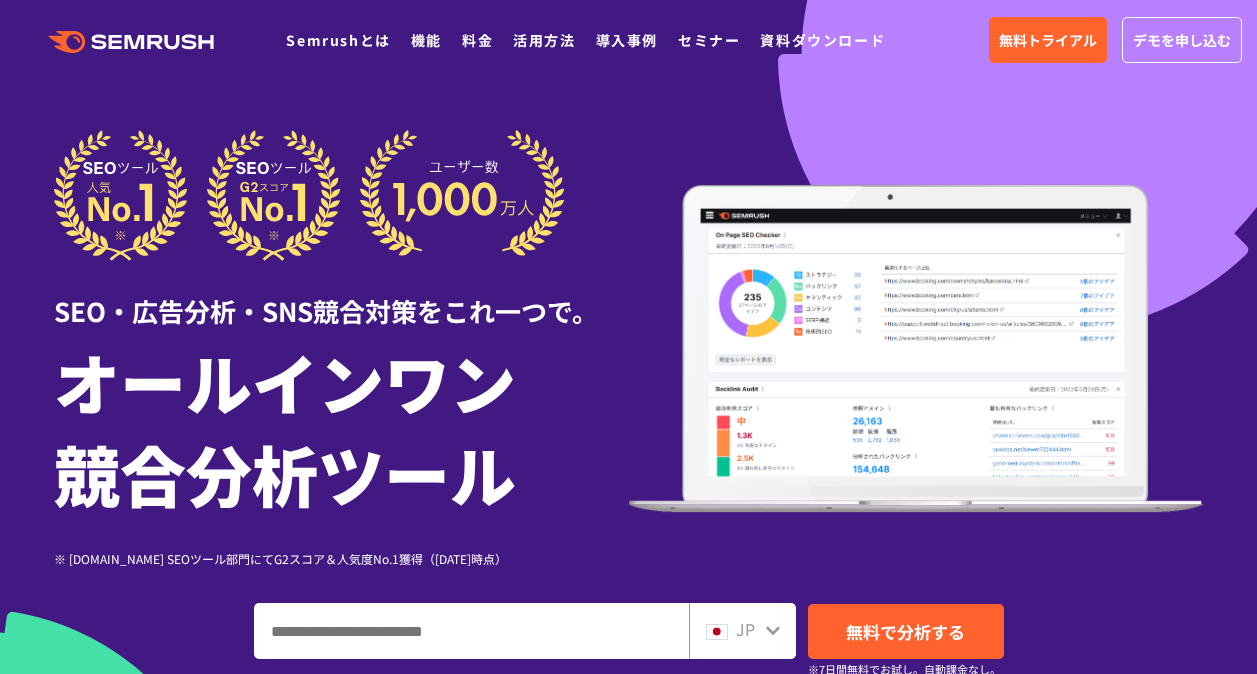 scroll, scrollTop: 0, scrollLeft: 0, axis: both 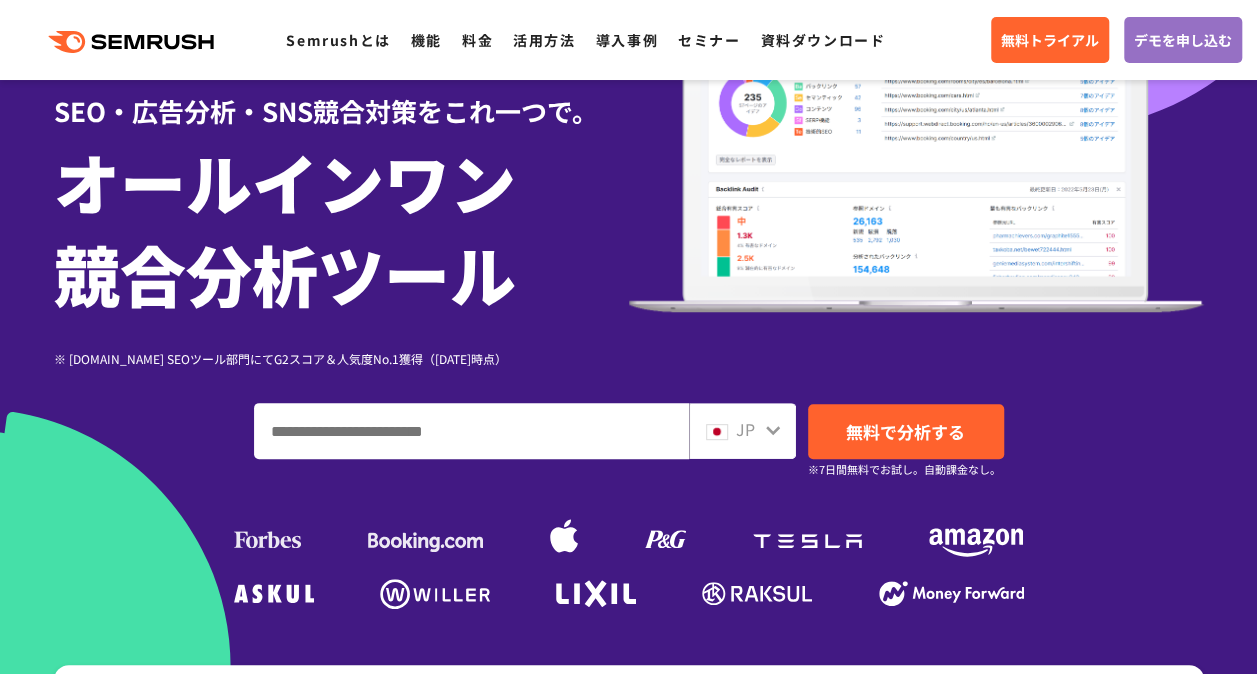 click at bounding box center [471, 431] 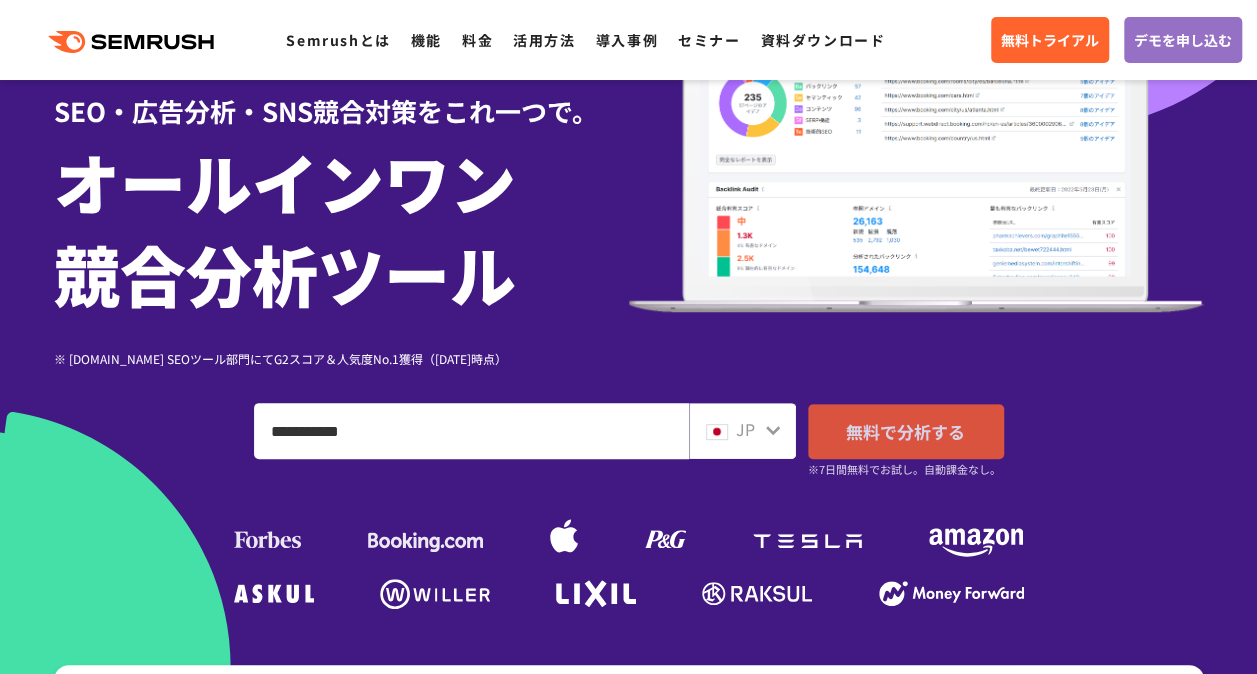 type on "**********" 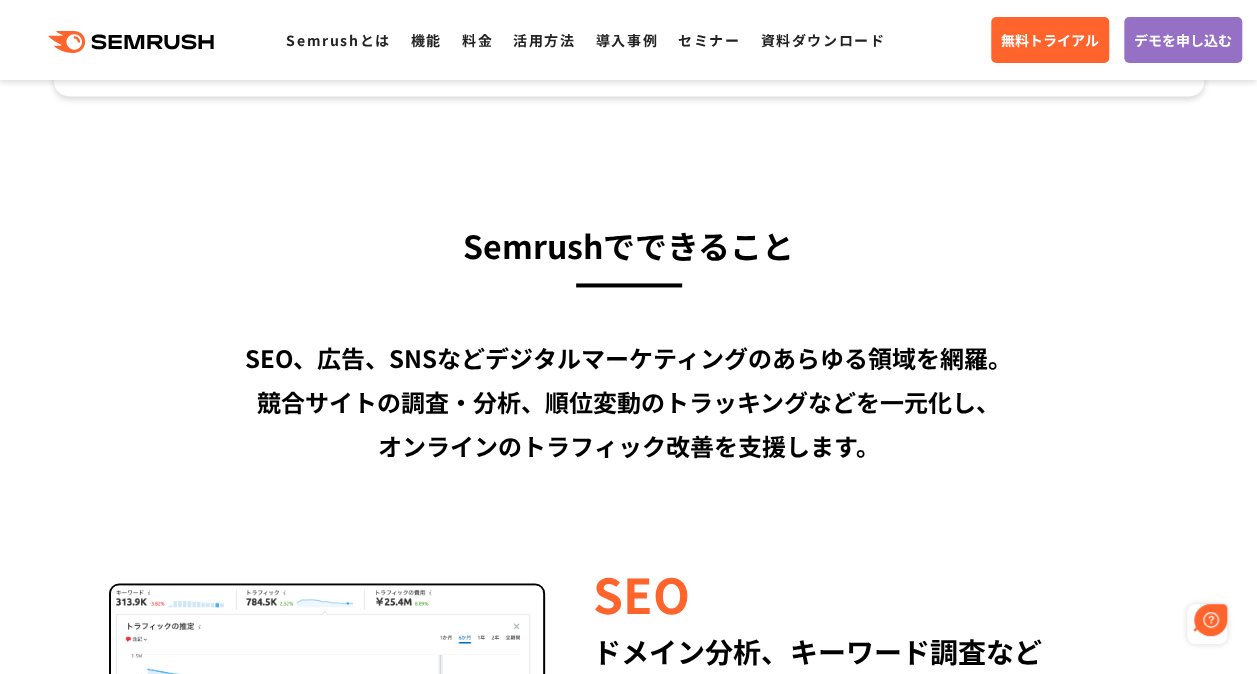 scroll, scrollTop: 0, scrollLeft: 0, axis: both 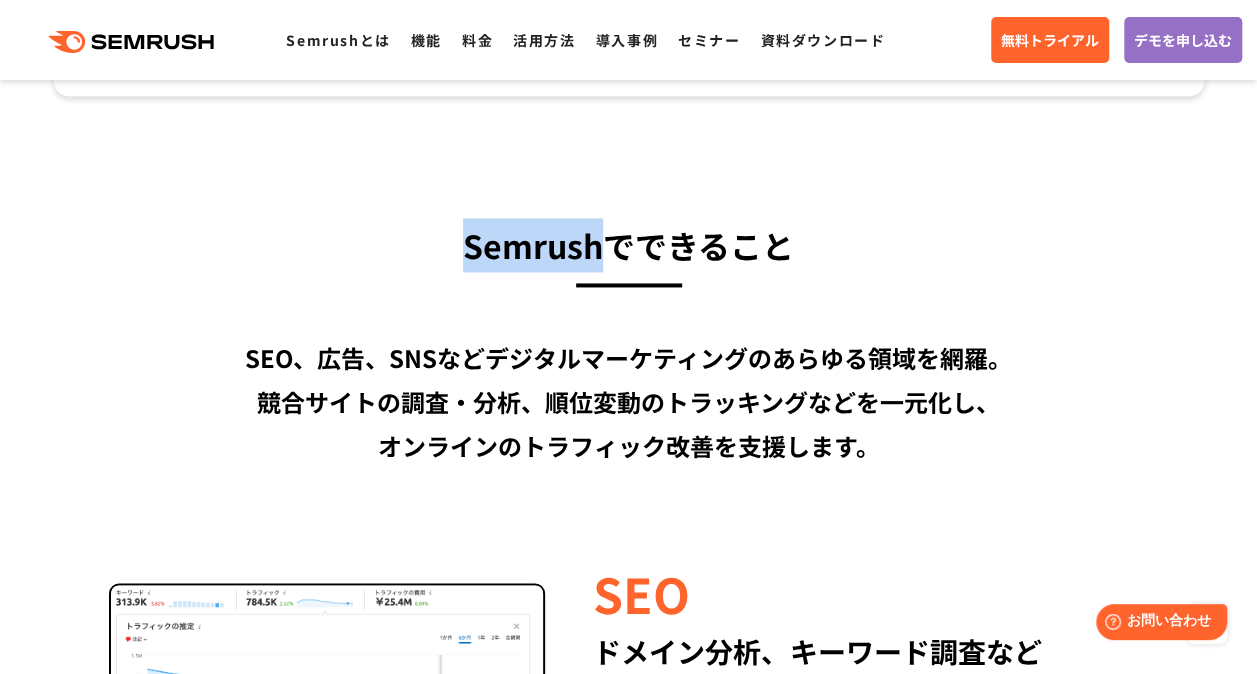 drag, startPoint x: 470, startPoint y: 250, endPoint x: 593, endPoint y: 257, distance: 123.19903 